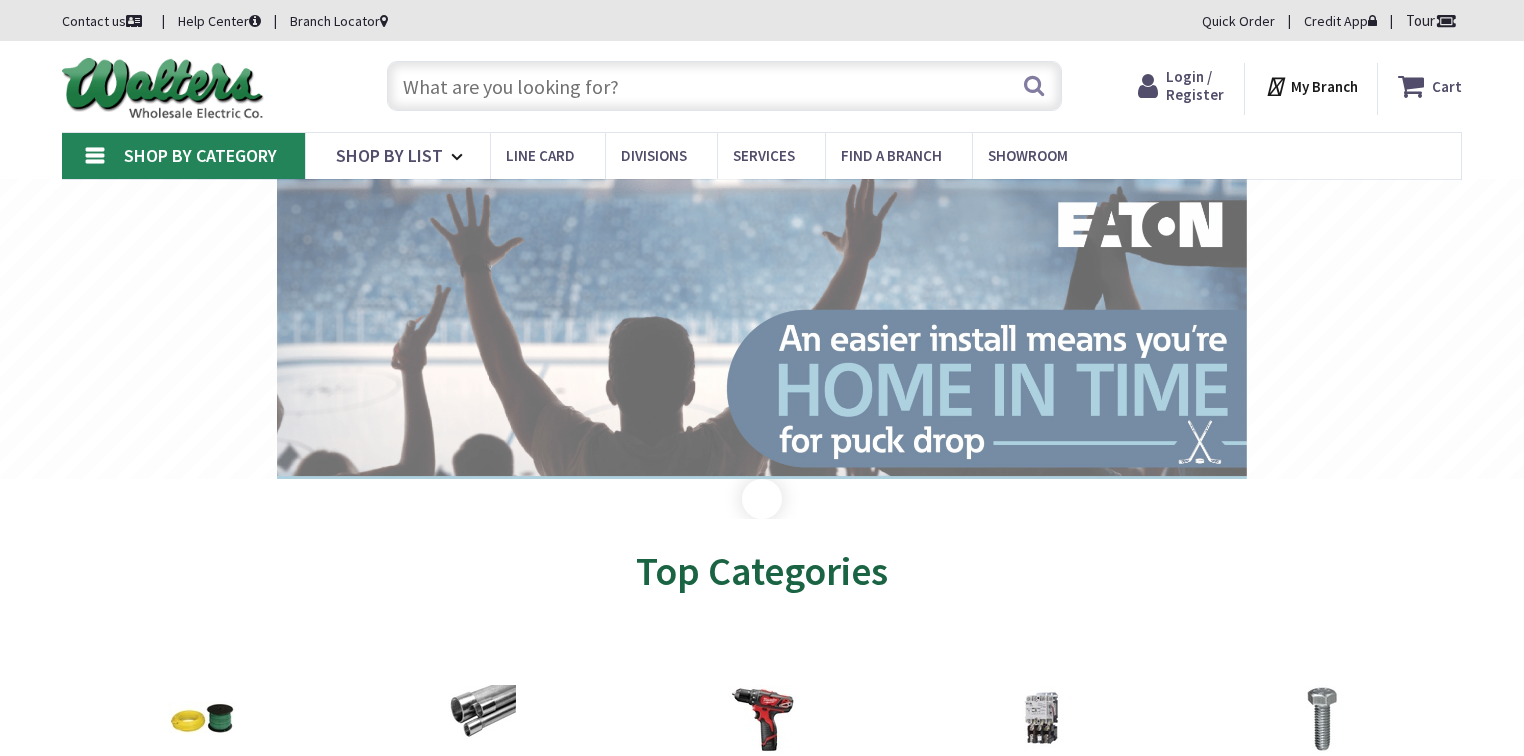 scroll, scrollTop: 0, scrollLeft: 0, axis: both 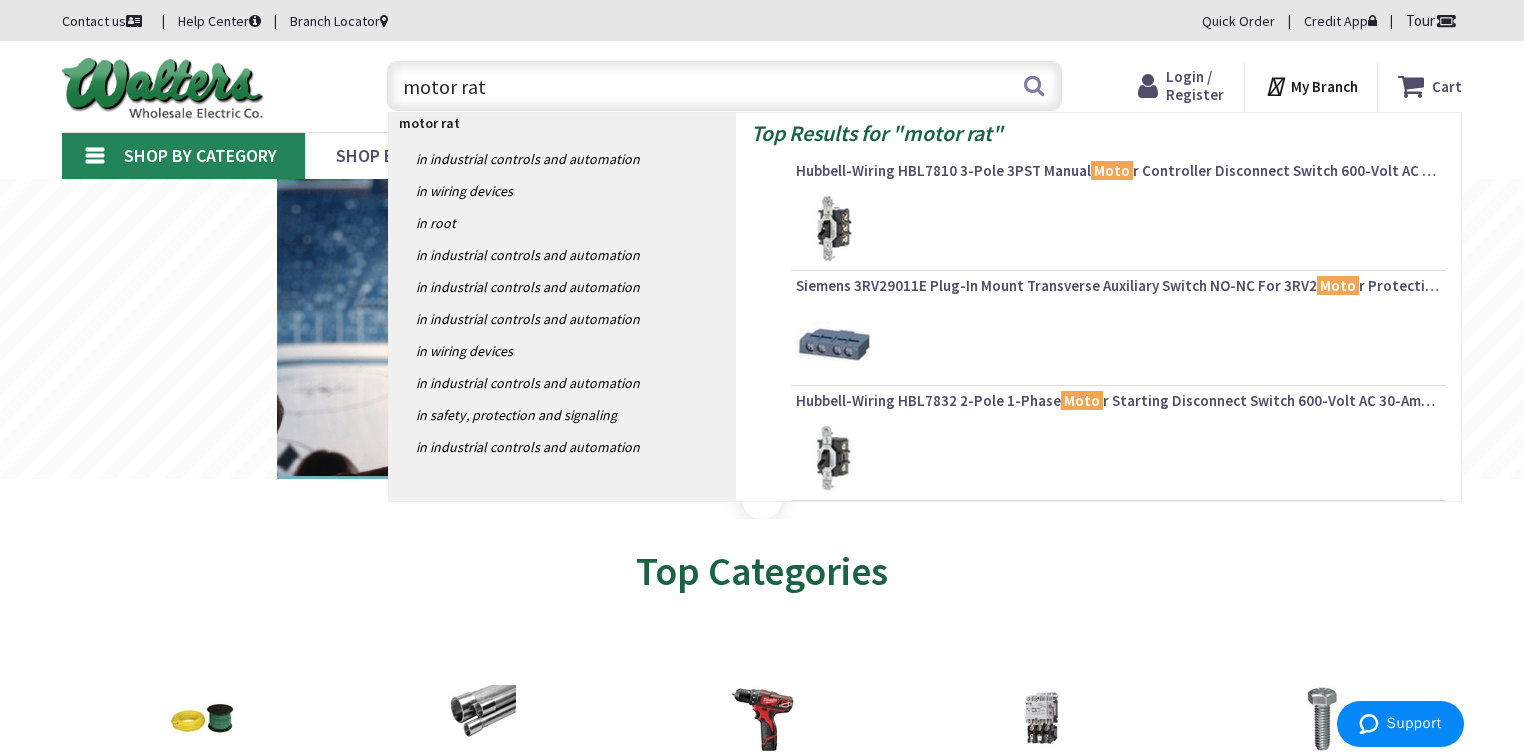 type on "motor rate" 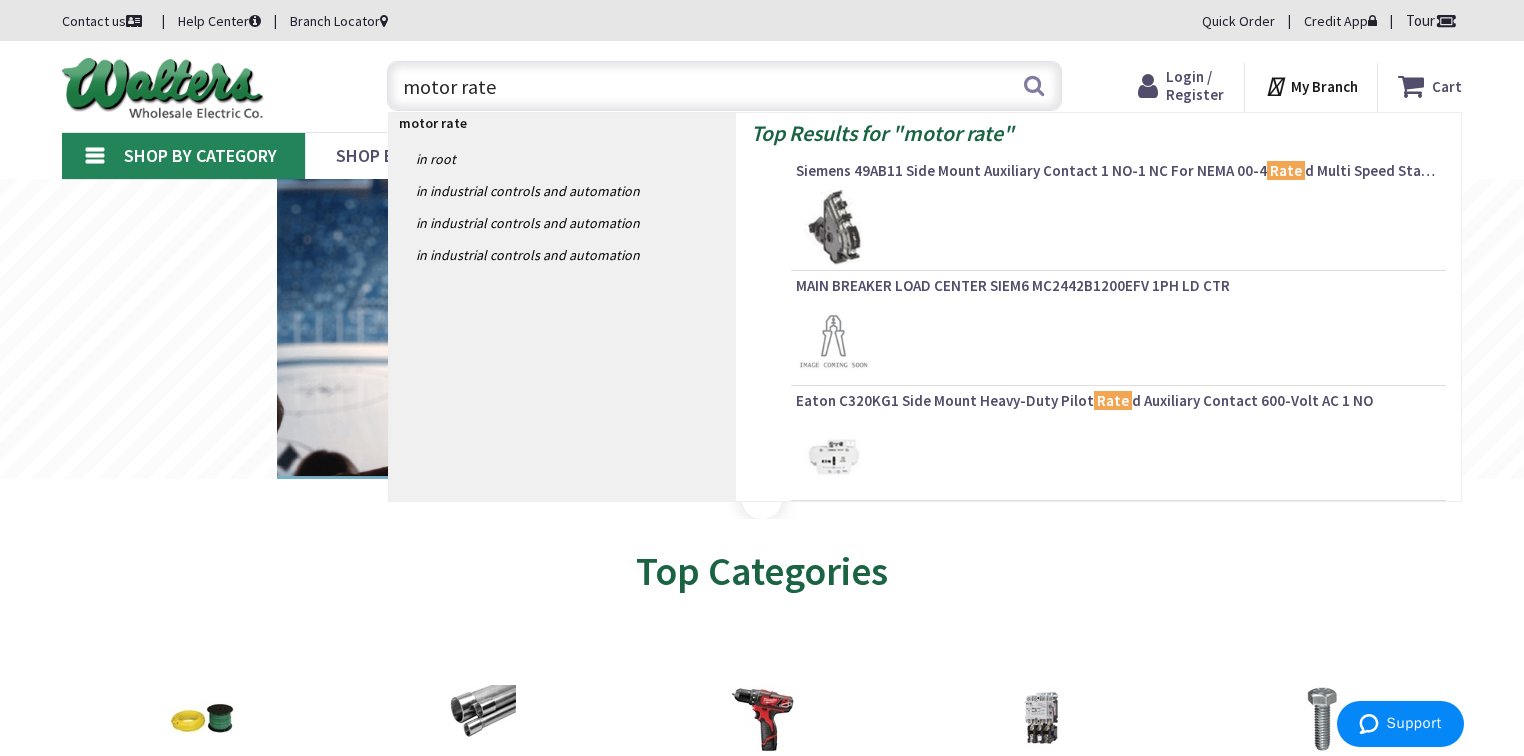 type on "[PARK_NAME], [NUMBER] [STREET], [CITY], [STATE], USA" 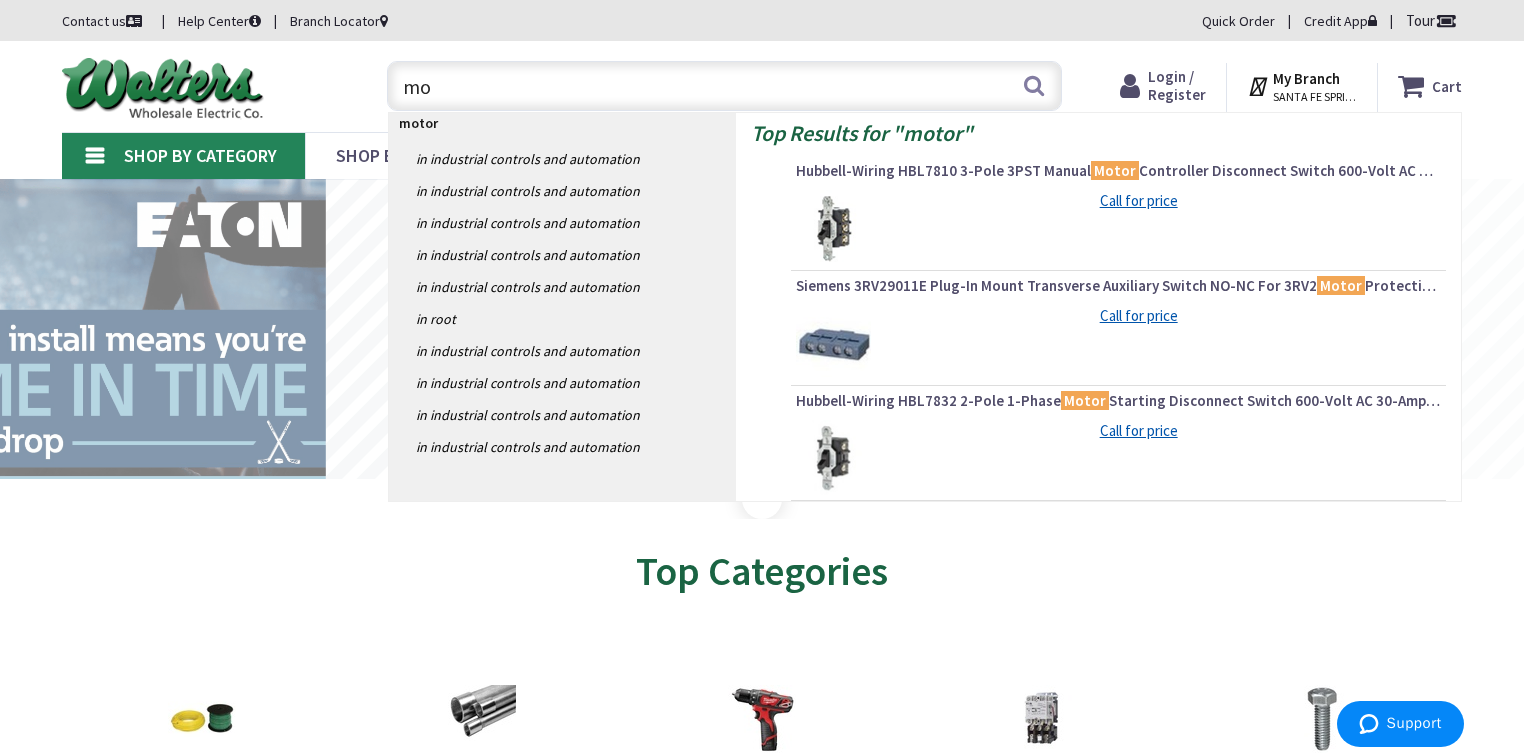 type on "m" 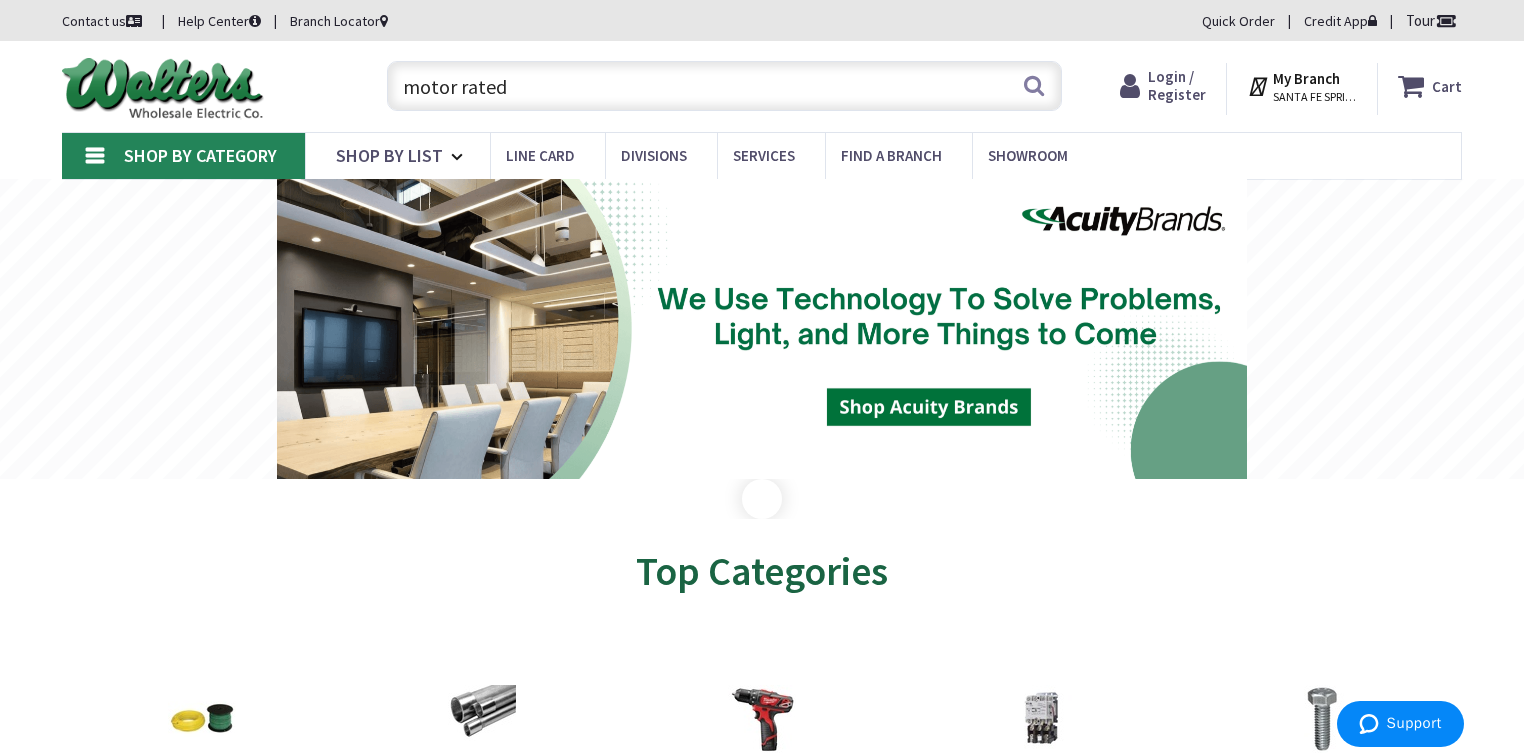 type on "motor rated" 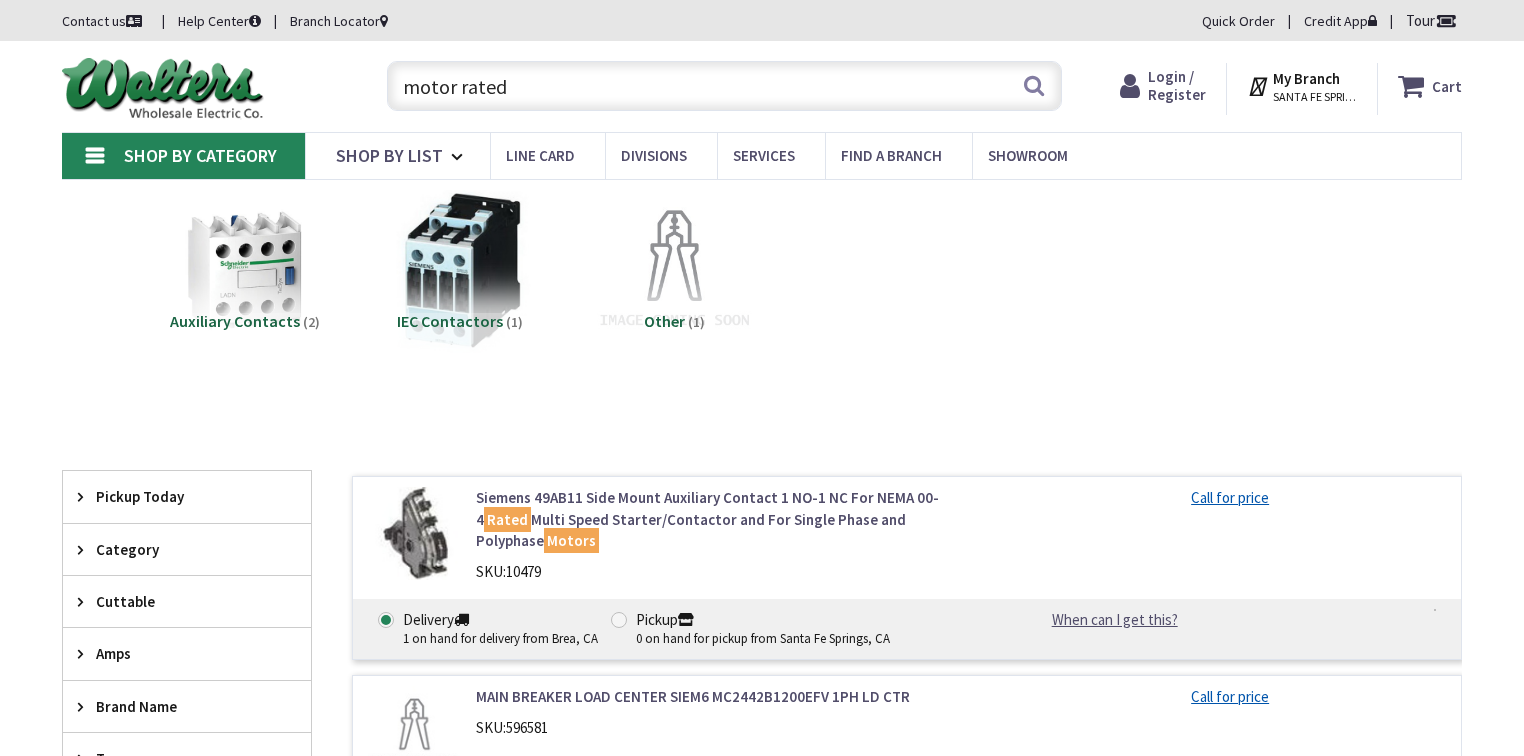 scroll, scrollTop: 0, scrollLeft: 0, axis: both 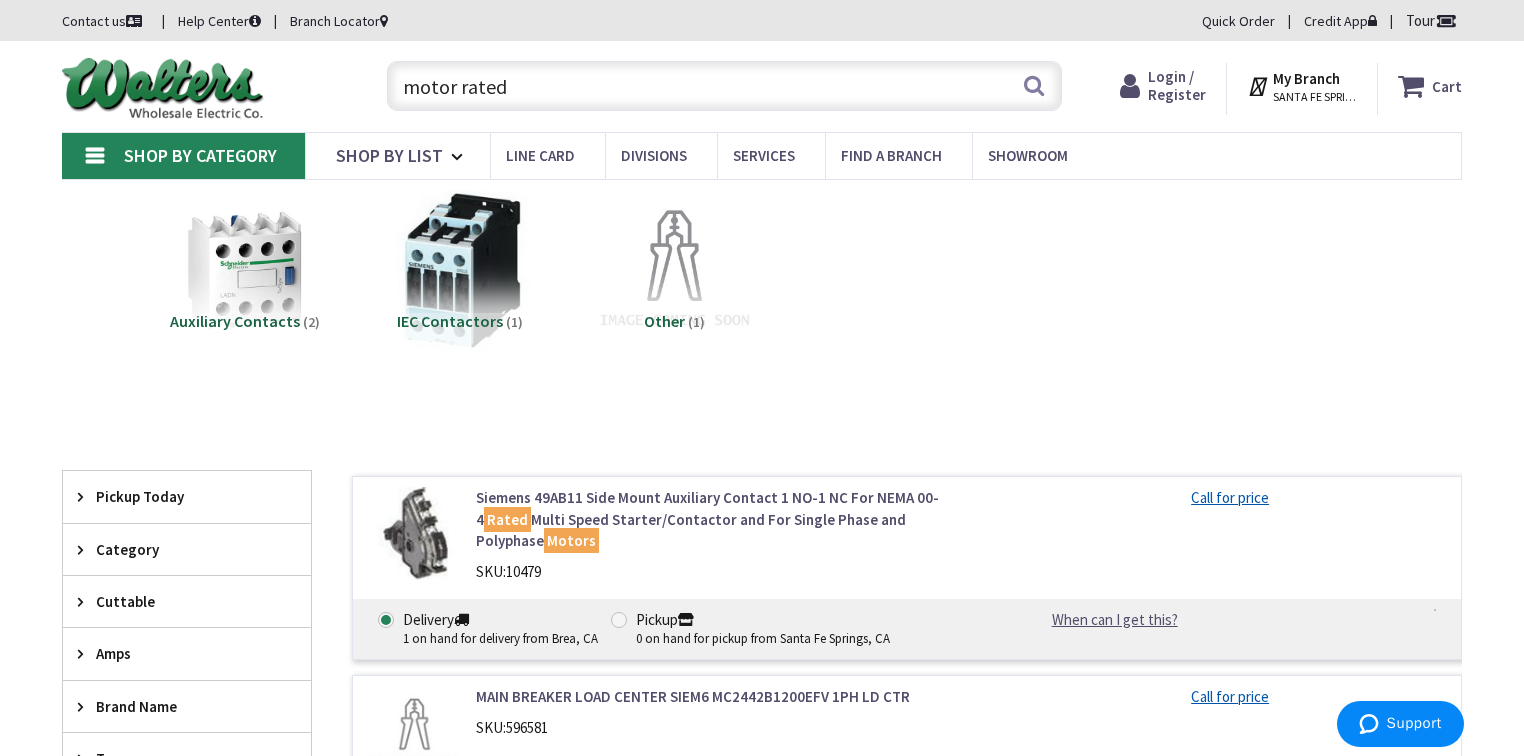 drag, startPoint x: 537, startPoint y: 89, endPoint x: 327, endPoint y: 76, distance: 210.402 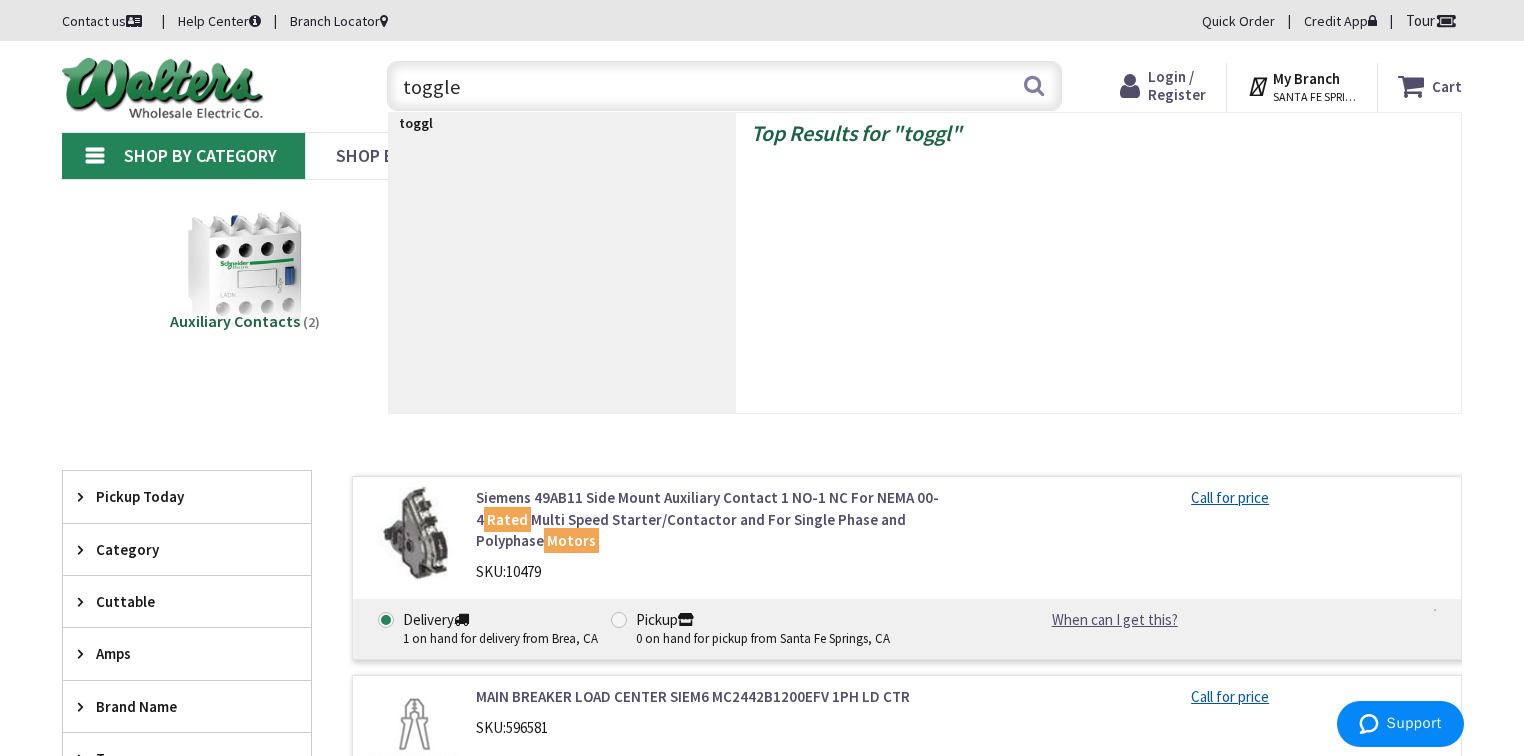 type on "toggle" 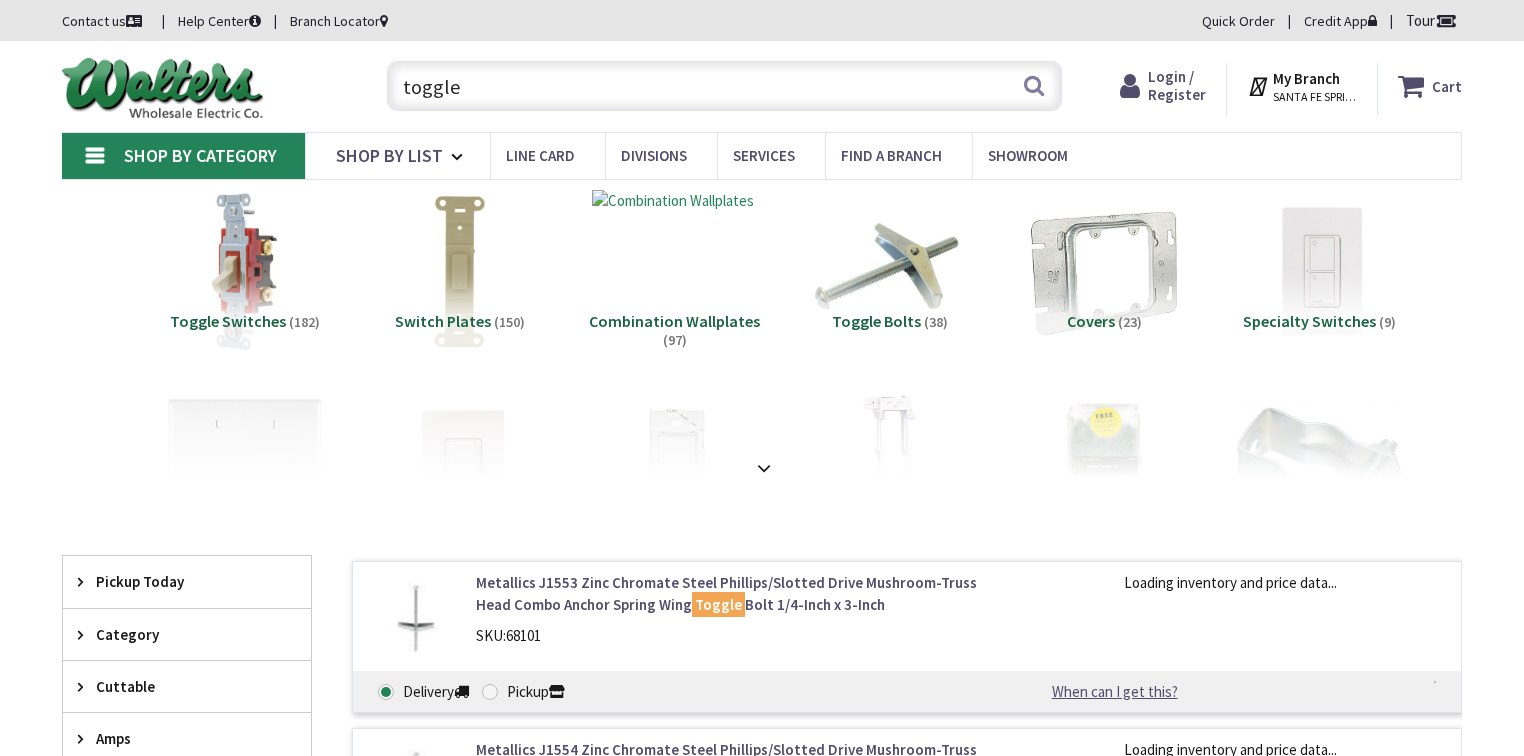 scroll, scrollTop: 0, scrollLeft: 0, axis: both 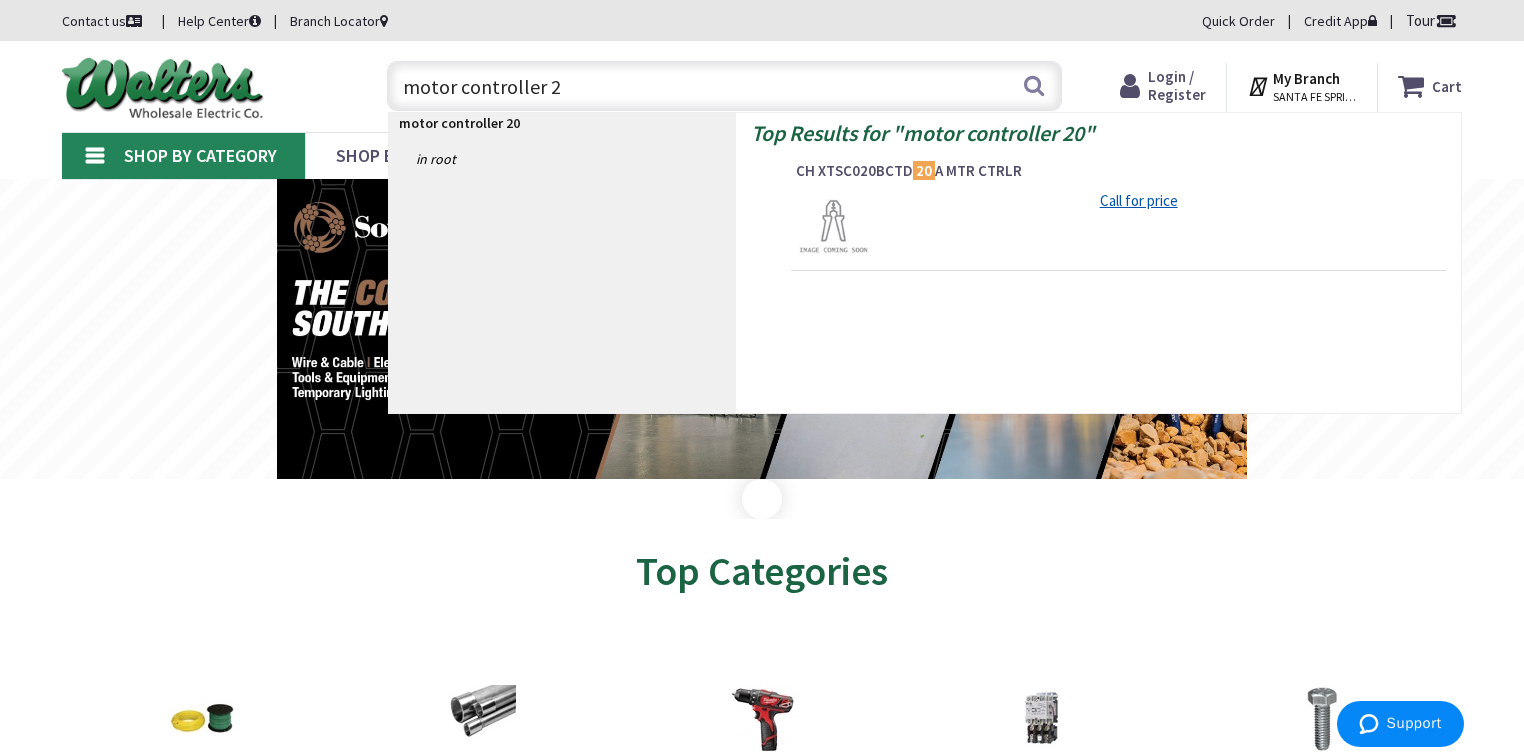 type on "motor controller" 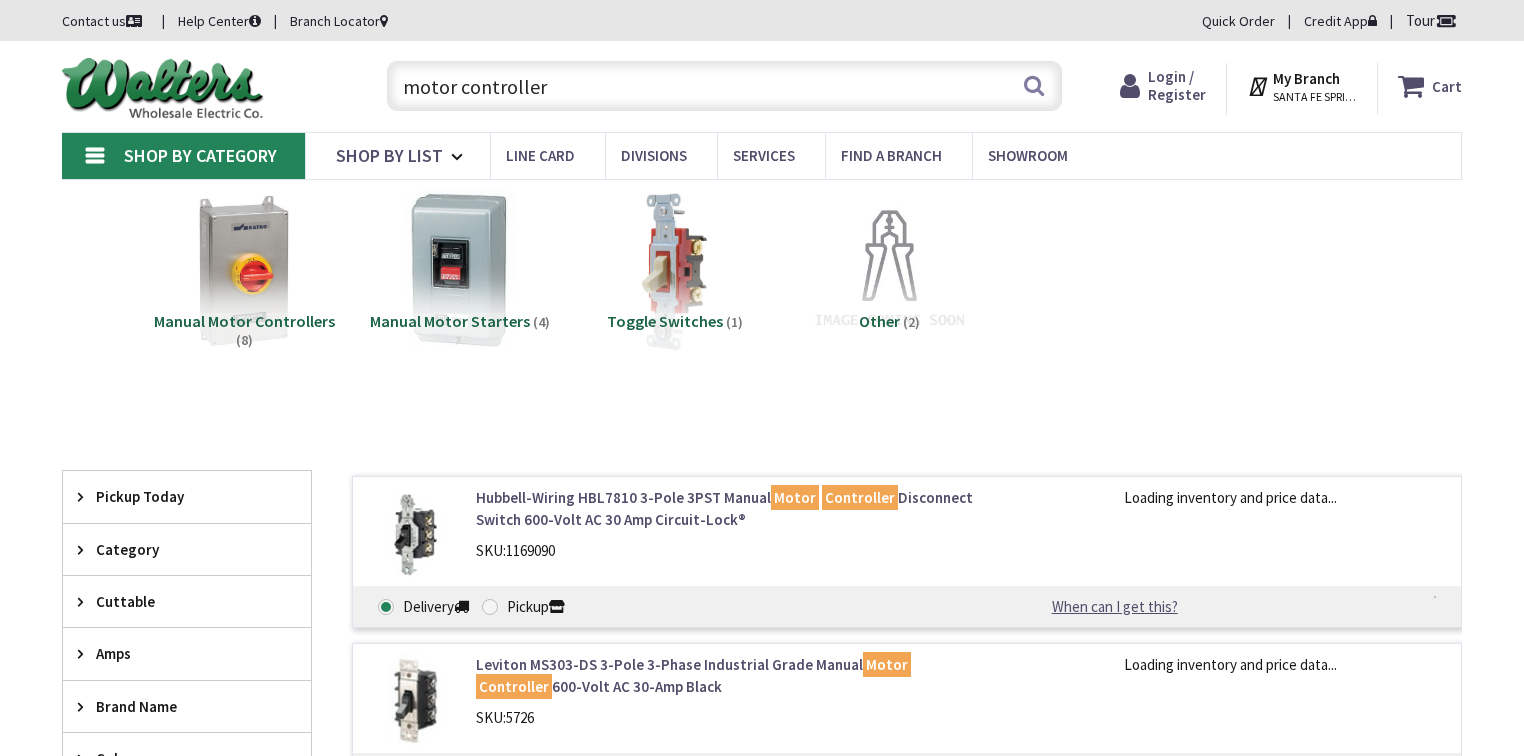 scroll, scrollTop: 0, scrollLeft: 0, axis: both 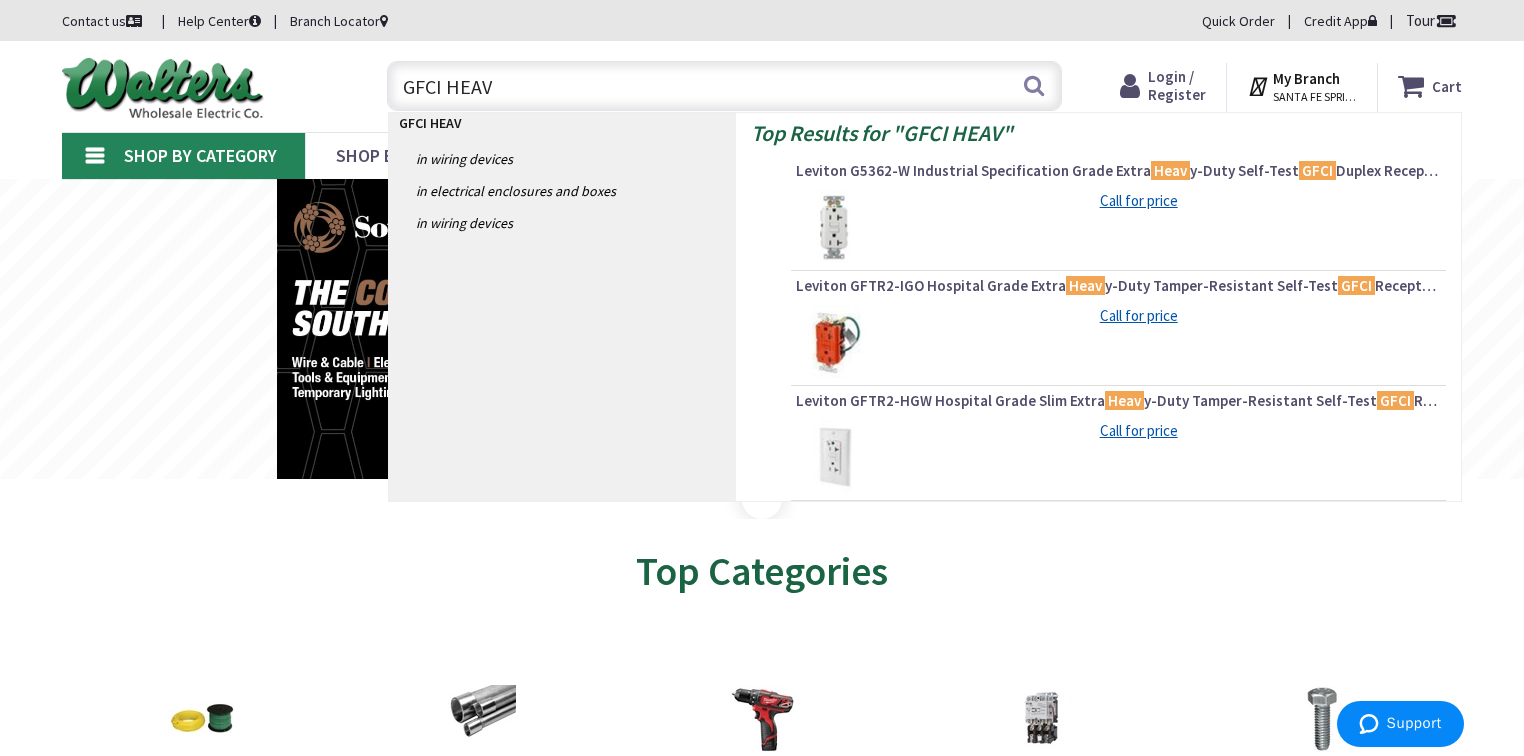 click on "GFCI HEAV" at bounding box center (724, 86) 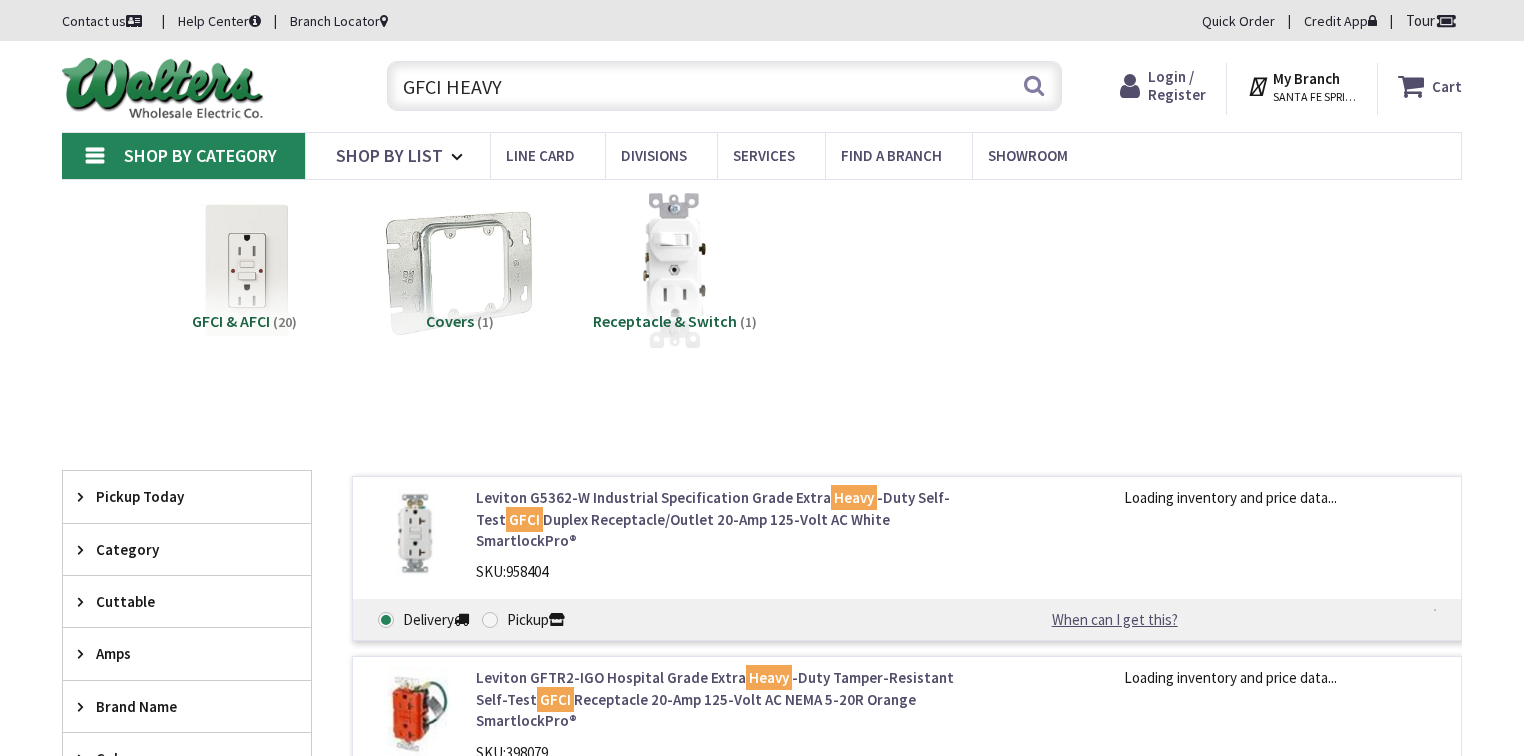 scroll, scrollTop: 0, scrollLeft: 0, axis: both 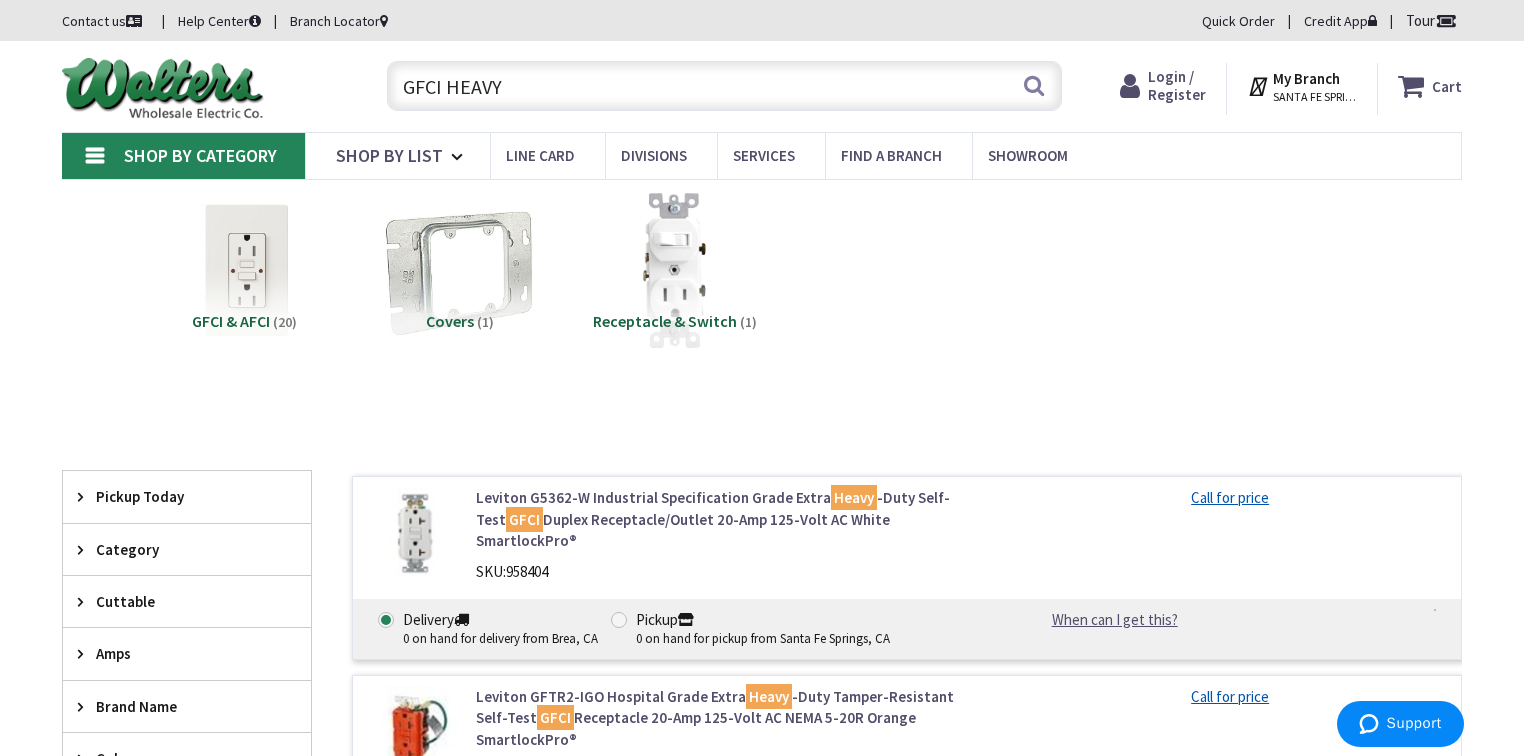 drag, startPoint x: 546, startPoint y: 83, endPoint x: 532, endPoint y: 87, distance: 14.56022 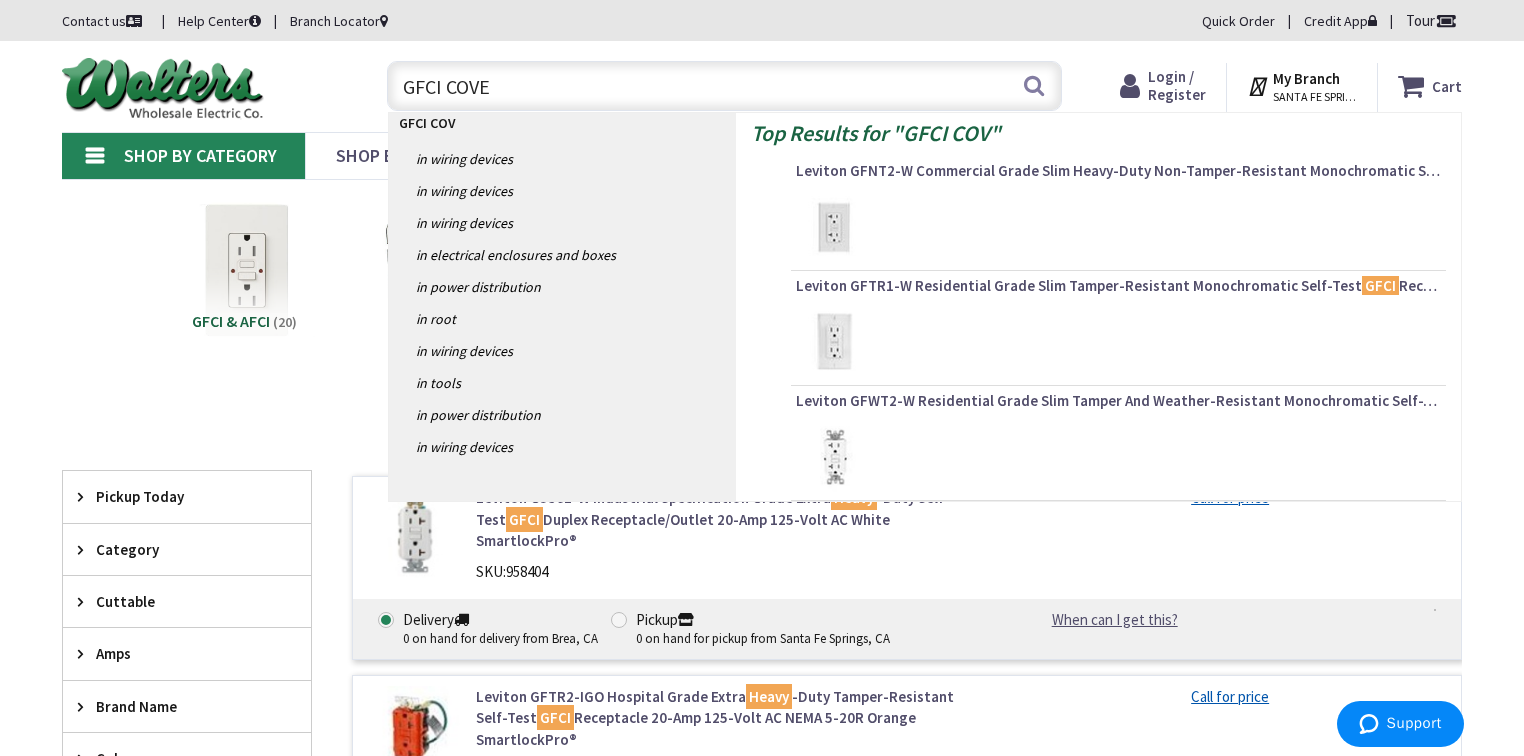 type on "GFCI COVER" 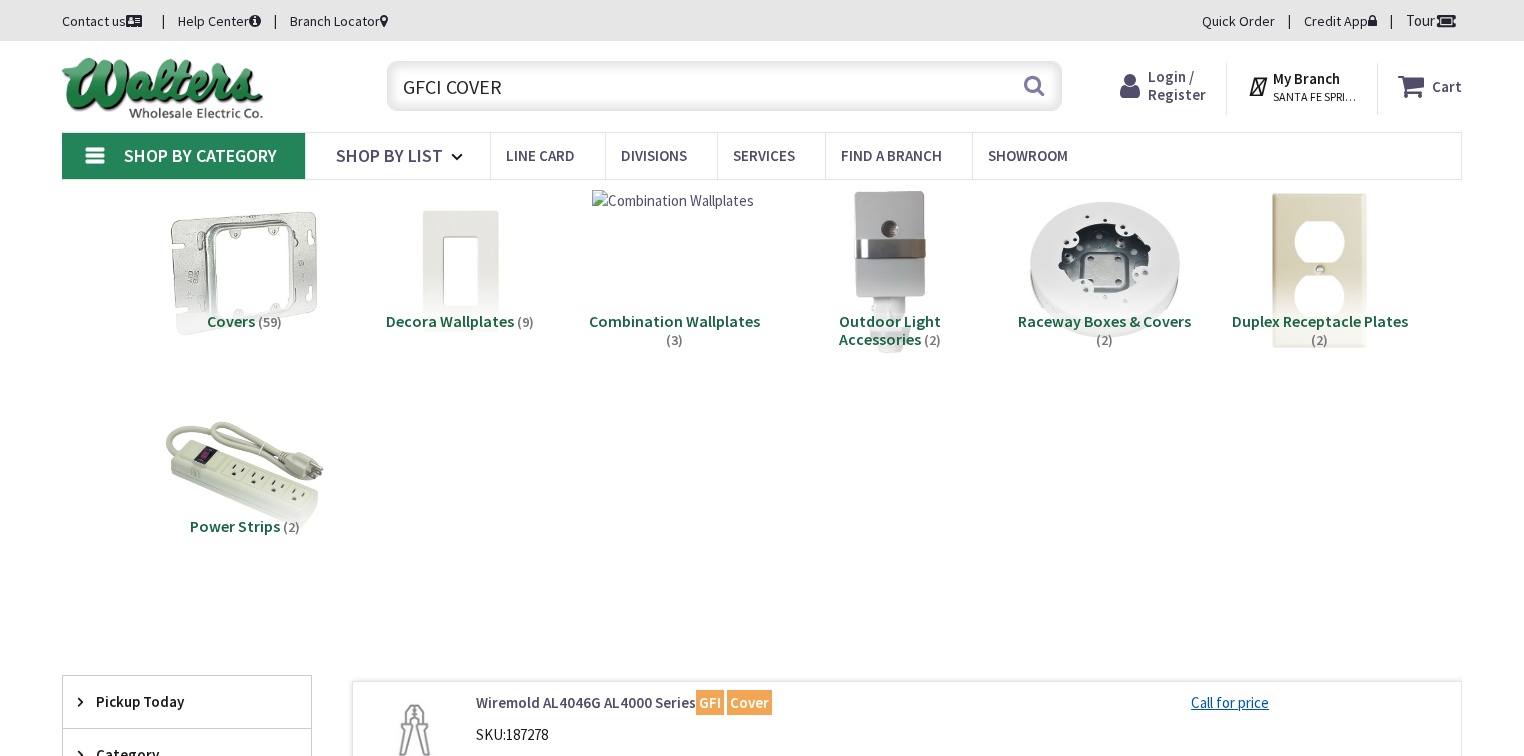 scroll, scrollTop: 0, scrollLeft: 0, axis: both 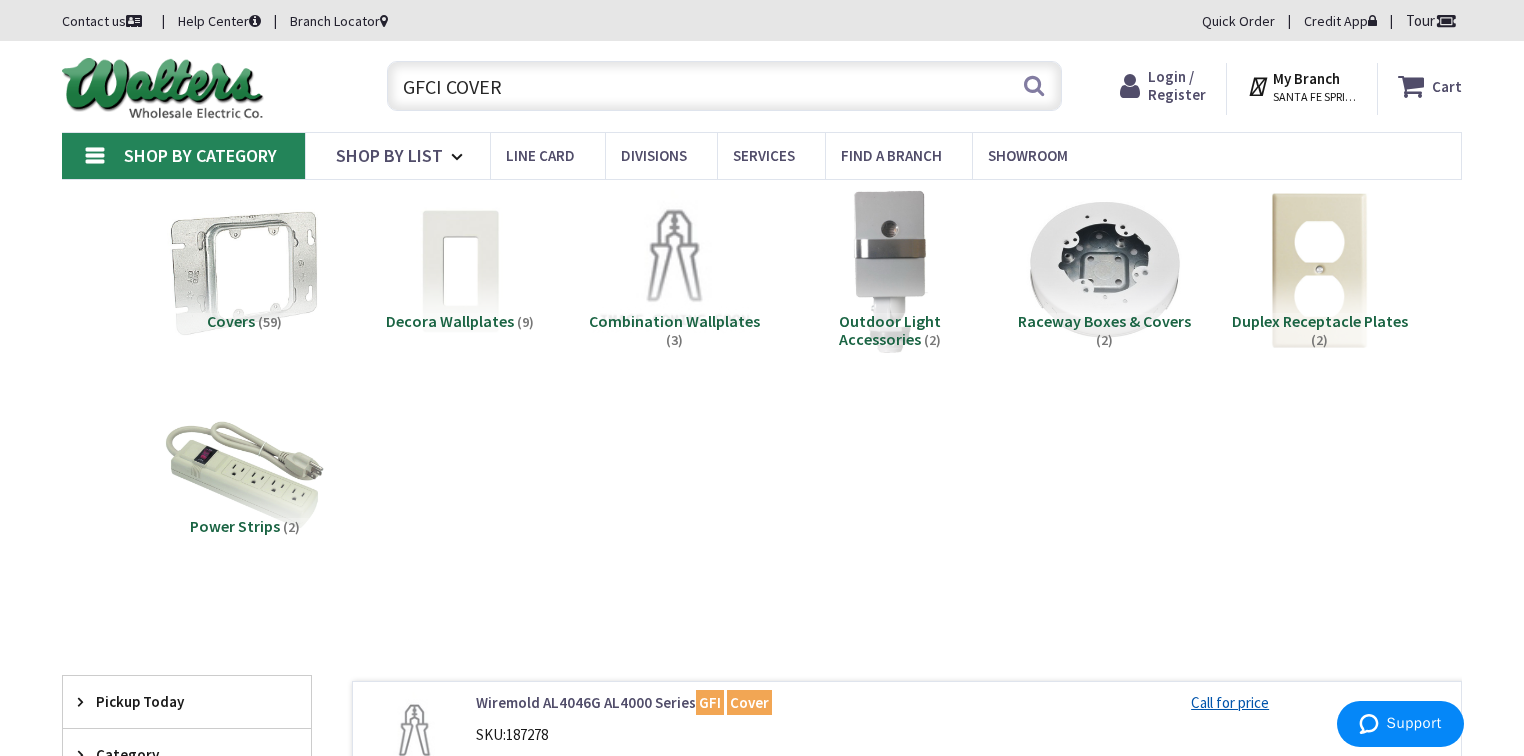 drag, startPoint x: 505, startPoint y: 89, endPoint x: 389, endPoint y: 77, distance: 116.61904 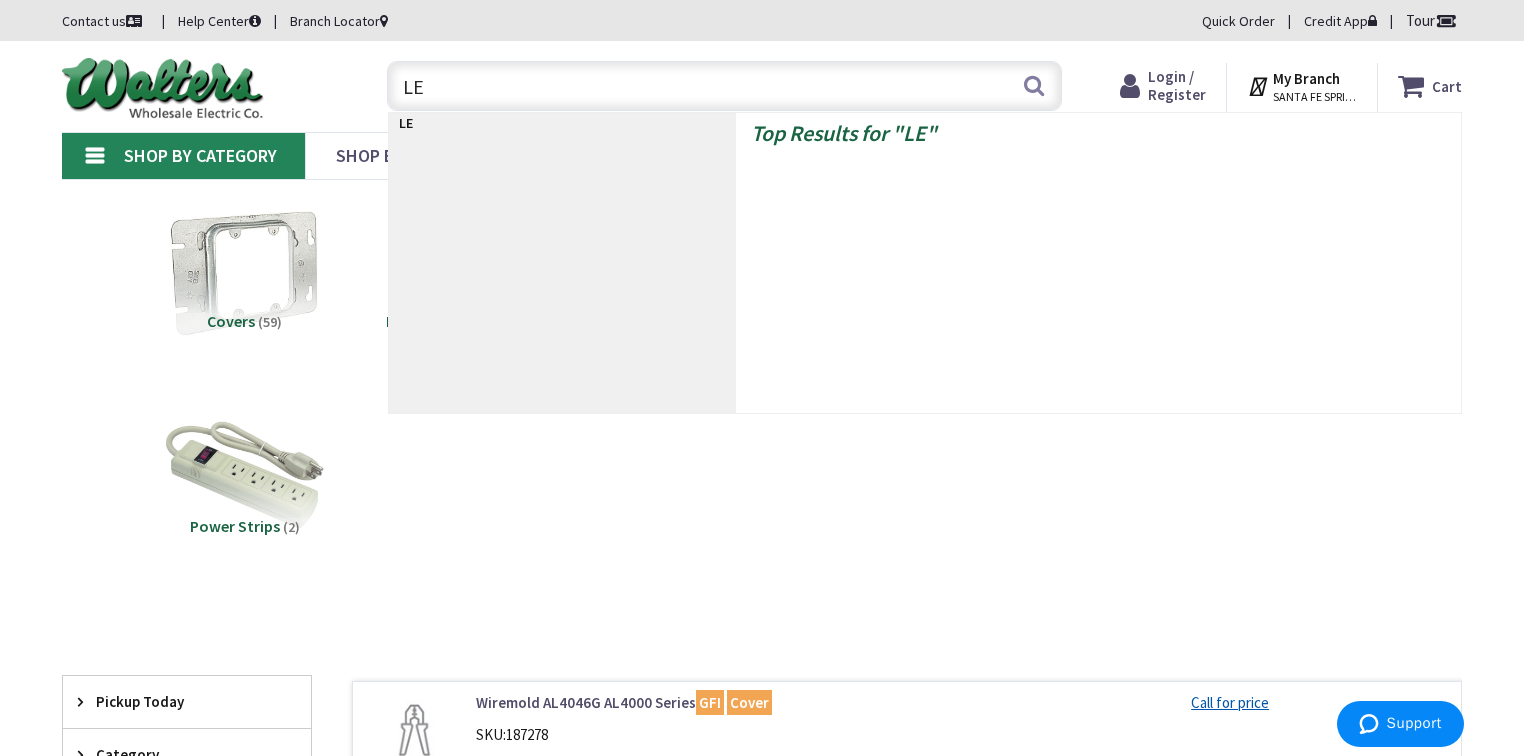 type on "LED" 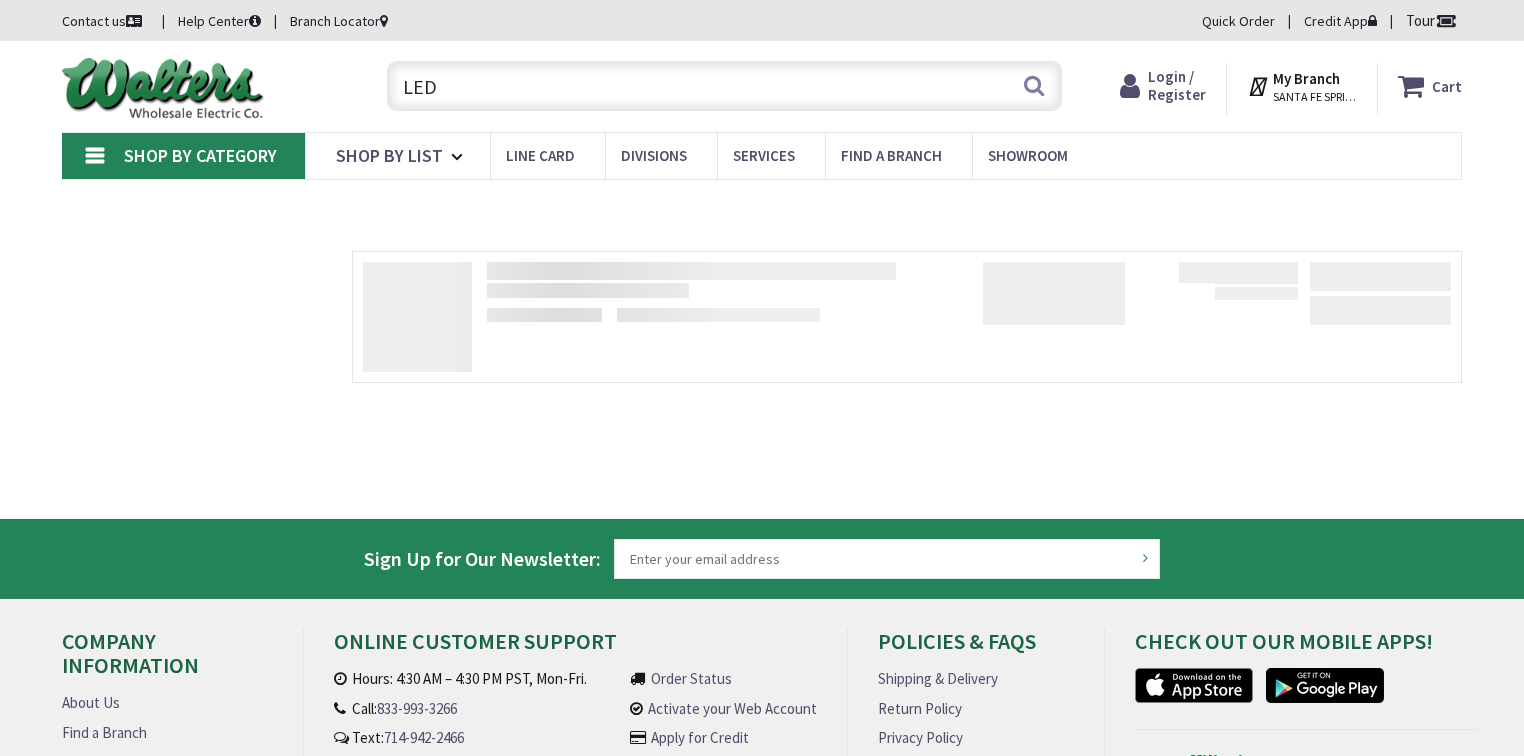 scroll, scrollTop: 0, scrollLeft: 0, axis: both 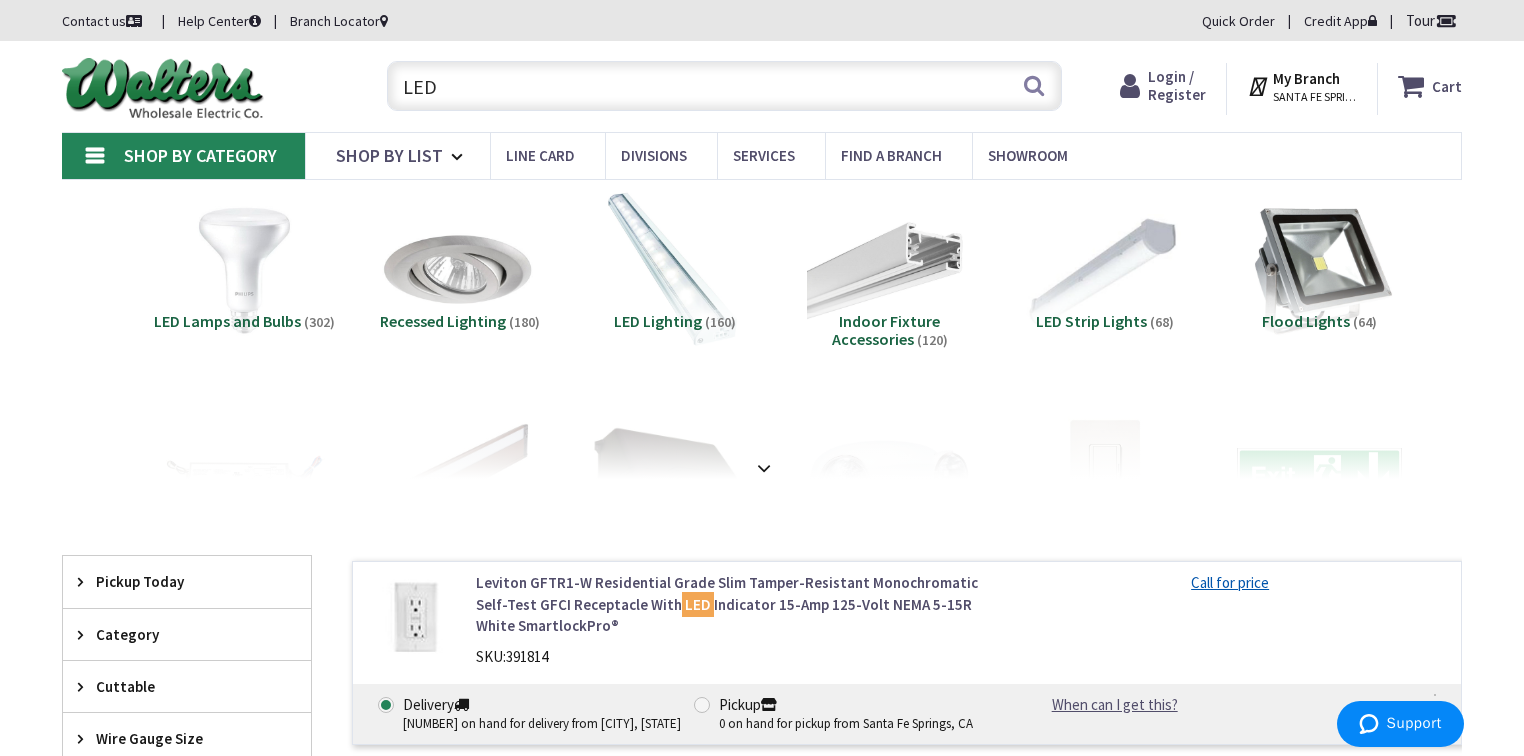 drag, startPoint x: 458, startPoint y: 85, endPoint x: 345, endPoint y: 77, distance: 113.28283 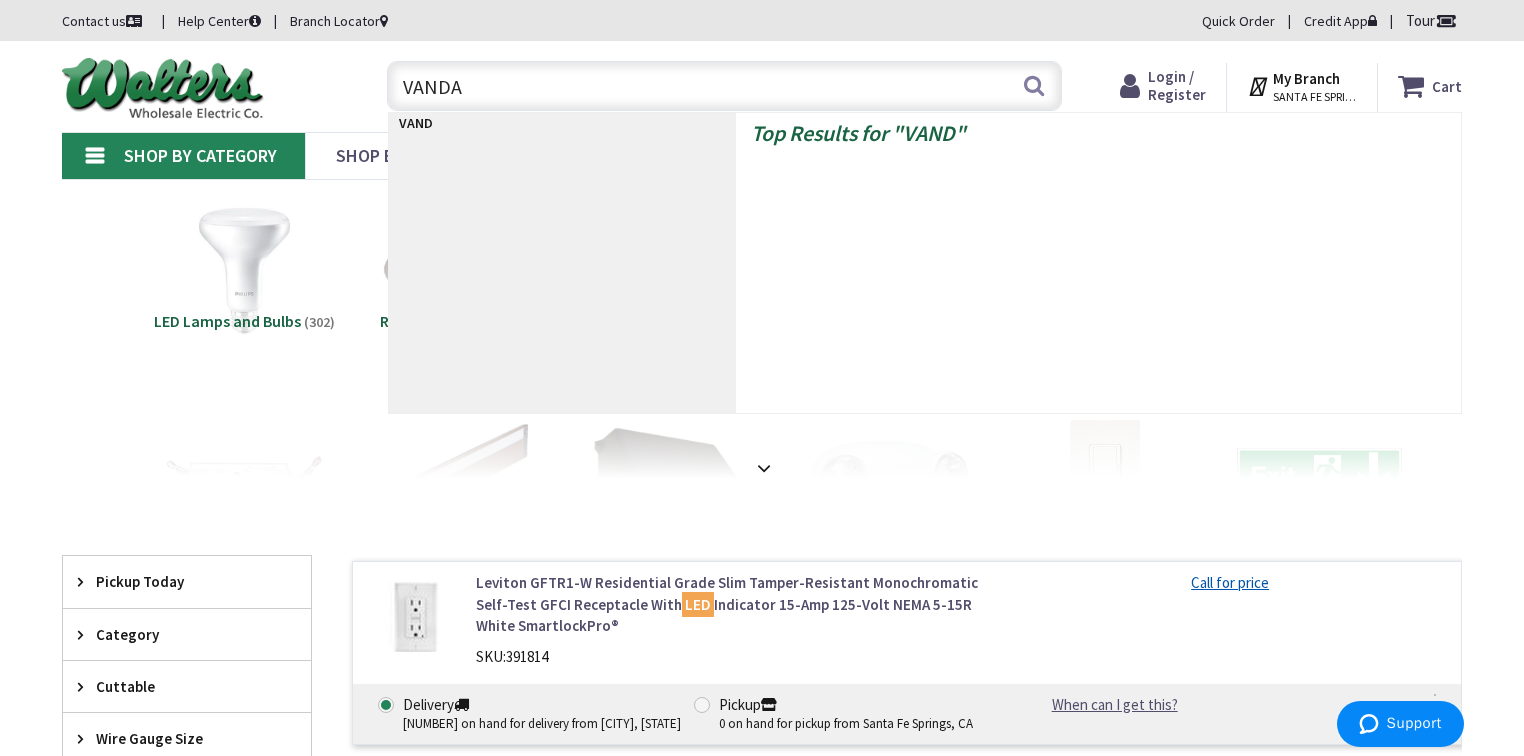 type on "VANDAL" 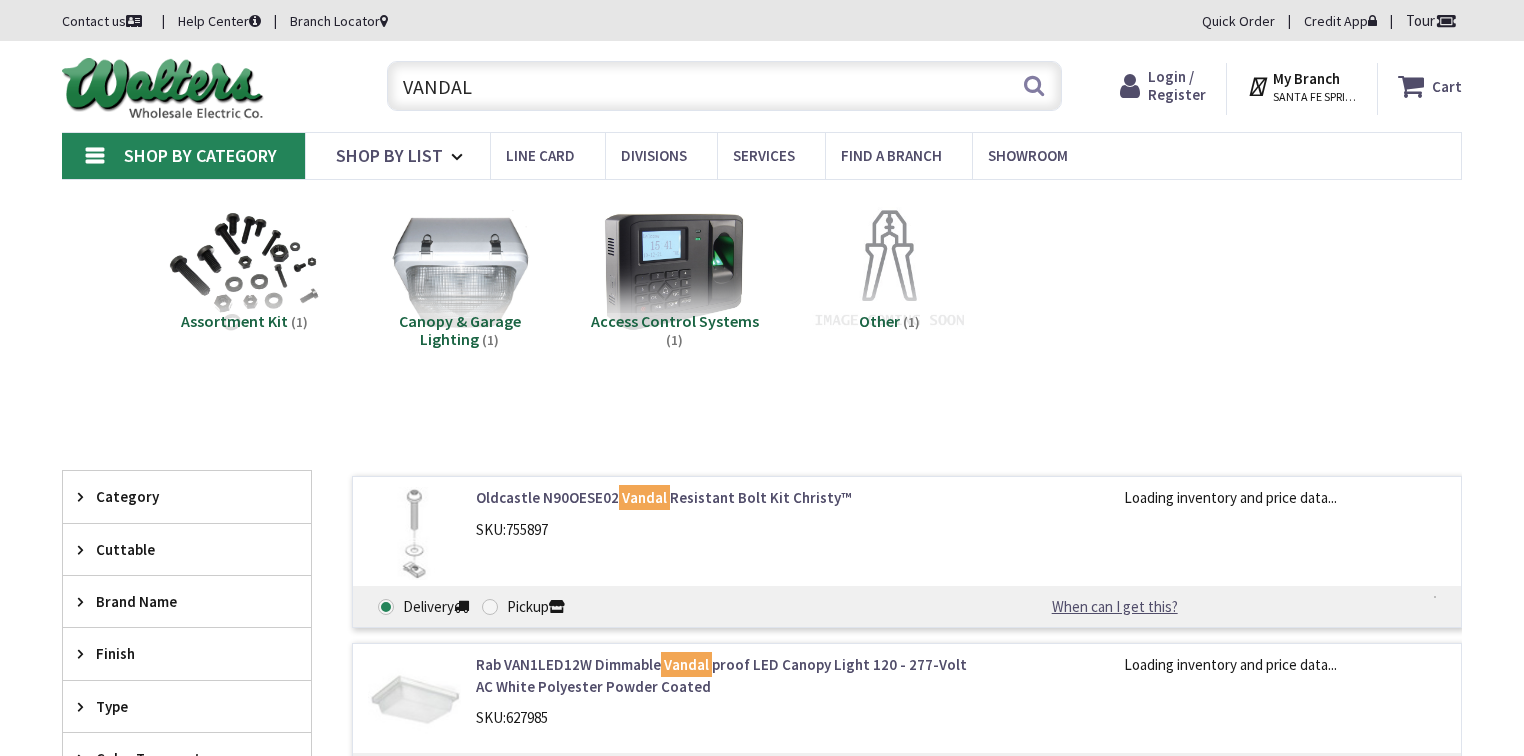 scroll, scrollTop: 0, scrollLeft: 0, axis: both 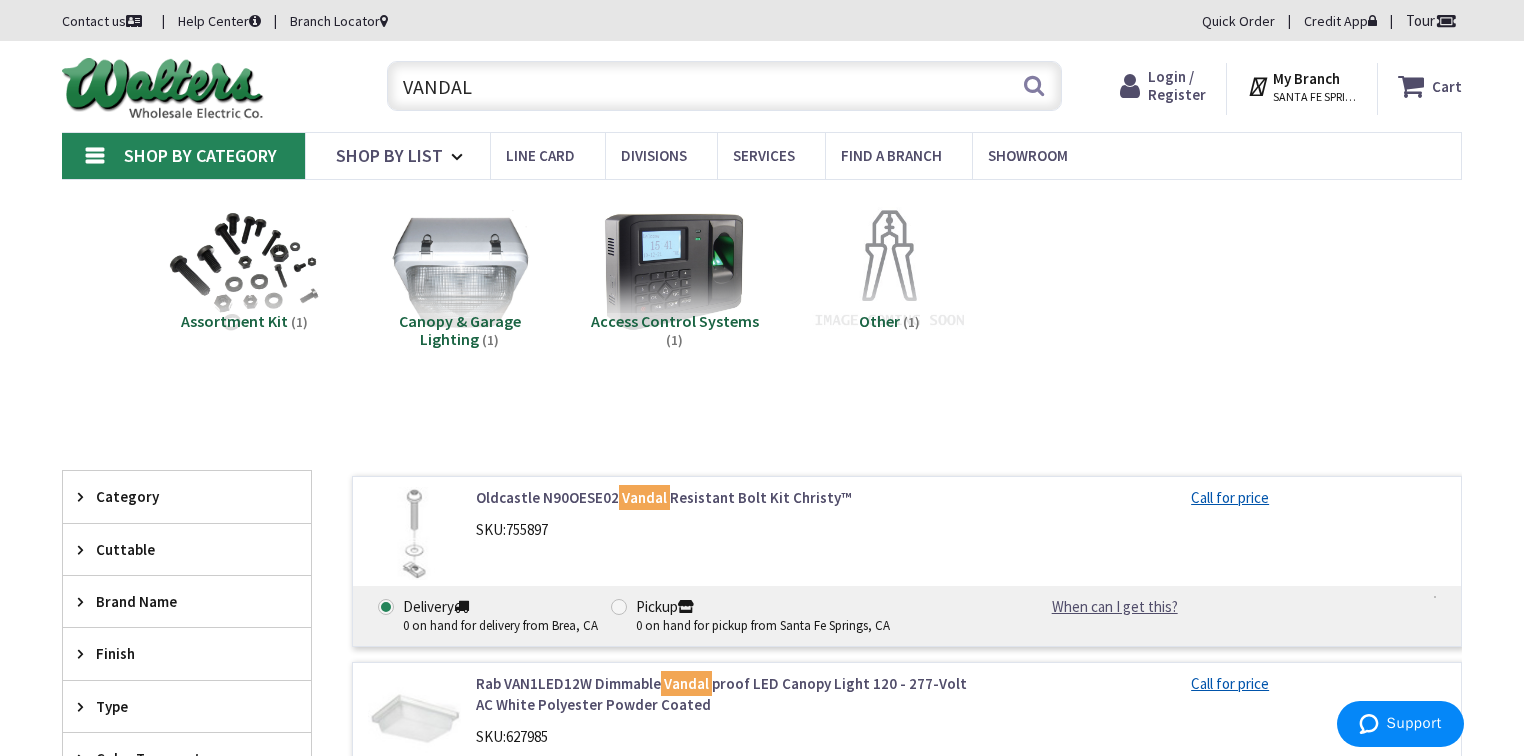 drag, startPoint x: 487, startPoint y: 95, endPoint x: 353, endPoint y: 73, distance: 135.79396 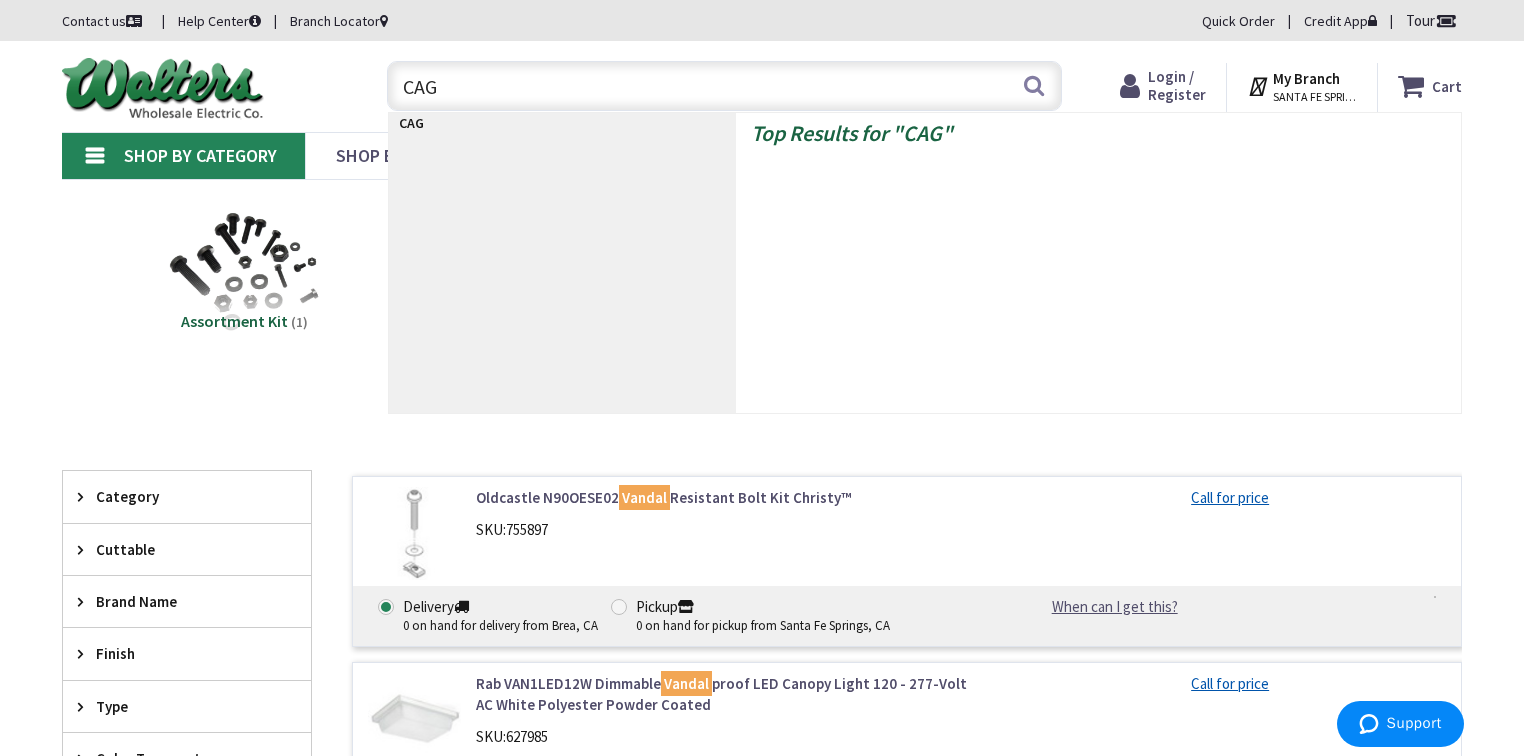 type on "CAGE" 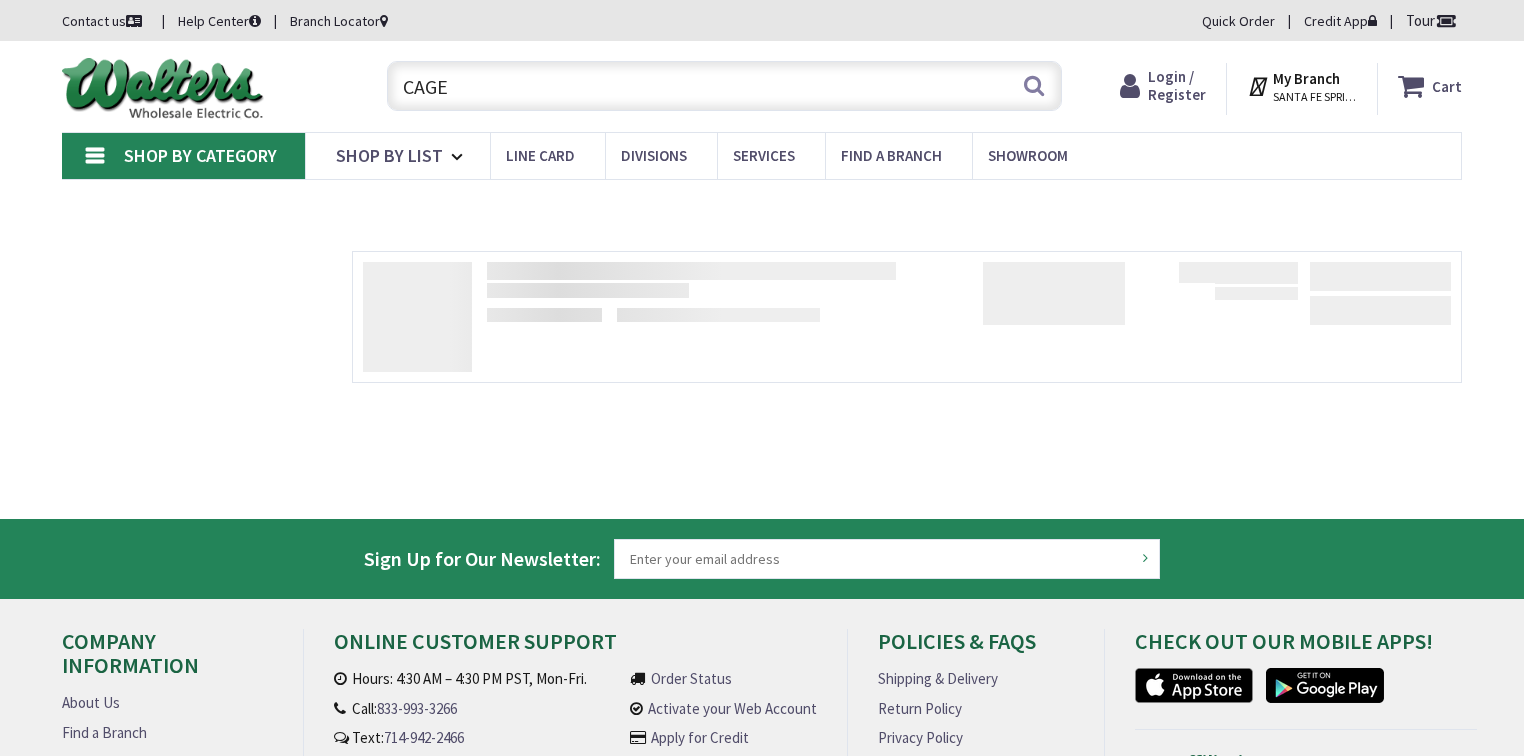 scroll, scrollTop: 0, scrollLeft: 0, axis: both 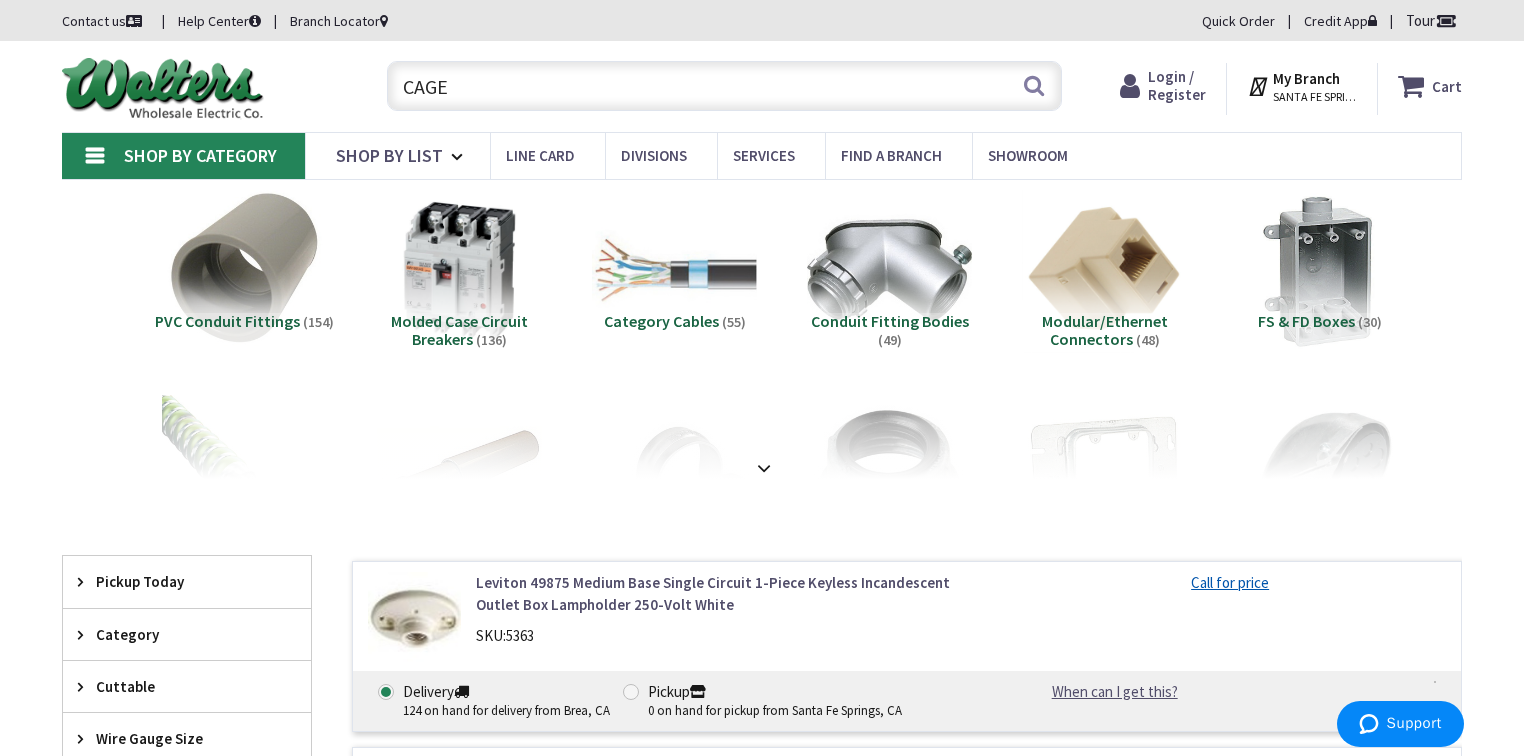 drag, startPoint x: 484, startPoint y: 92, endPoint x: 358, endPoint y: 92, distance: 126 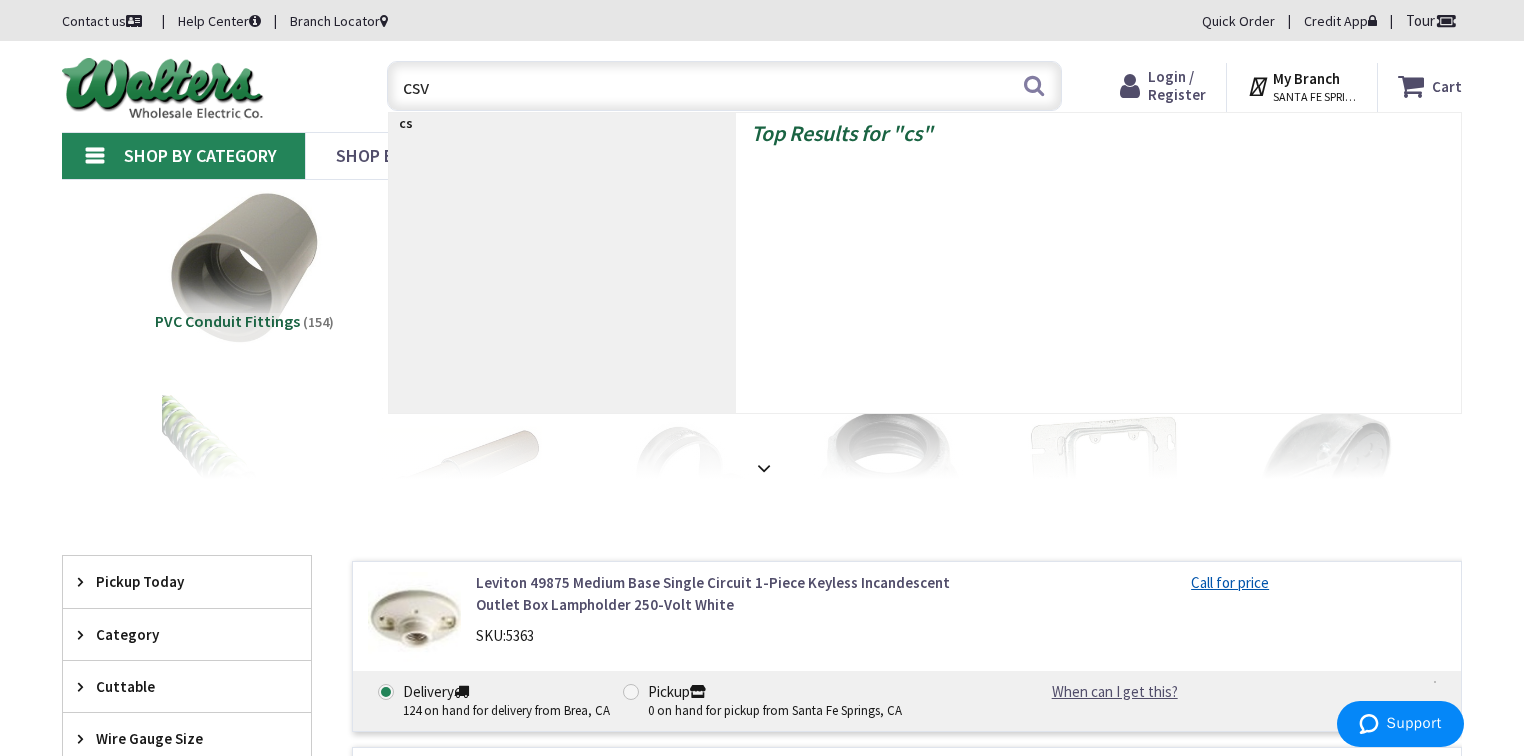 type on "csvt" 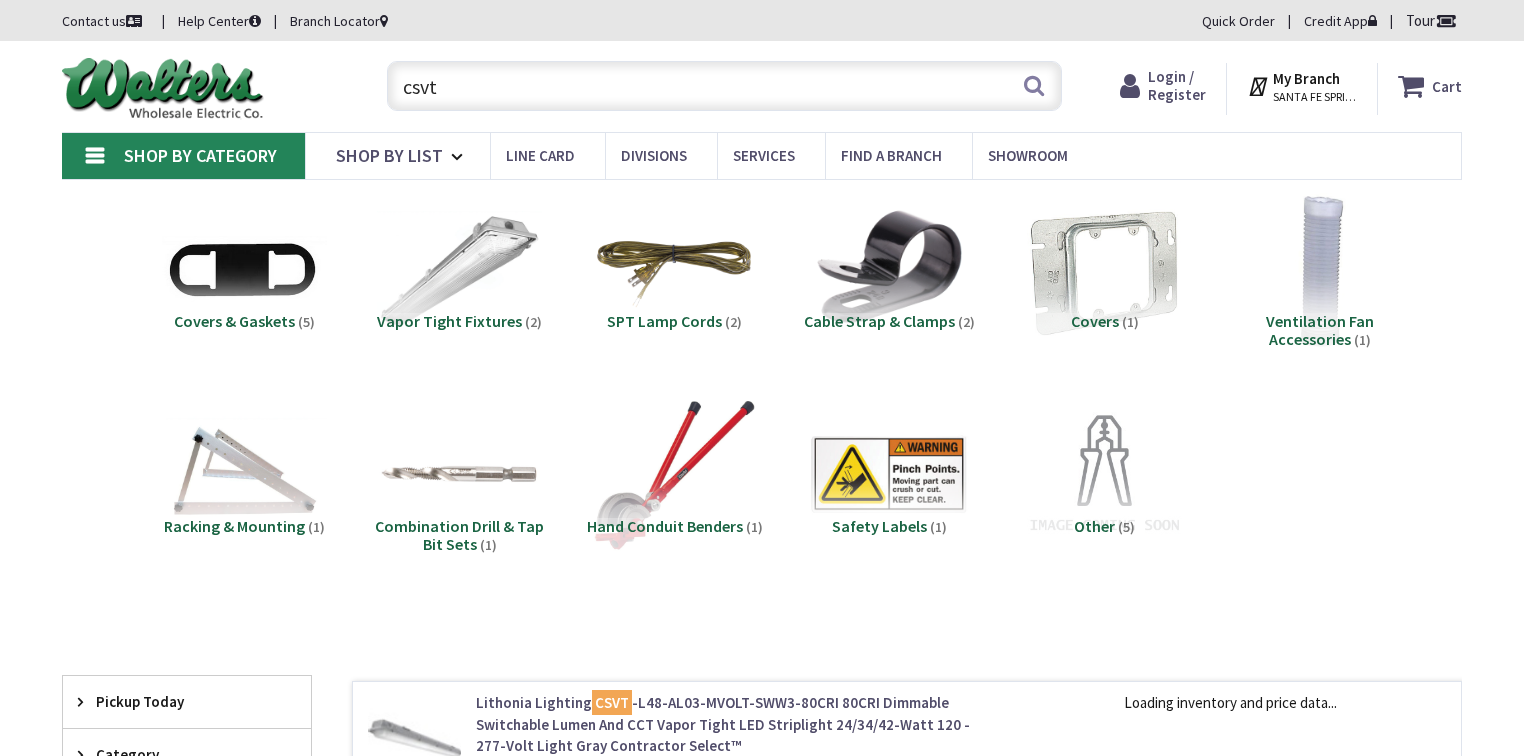 scroll, scrollTop: 0, scrollLeft: 0, axis: both 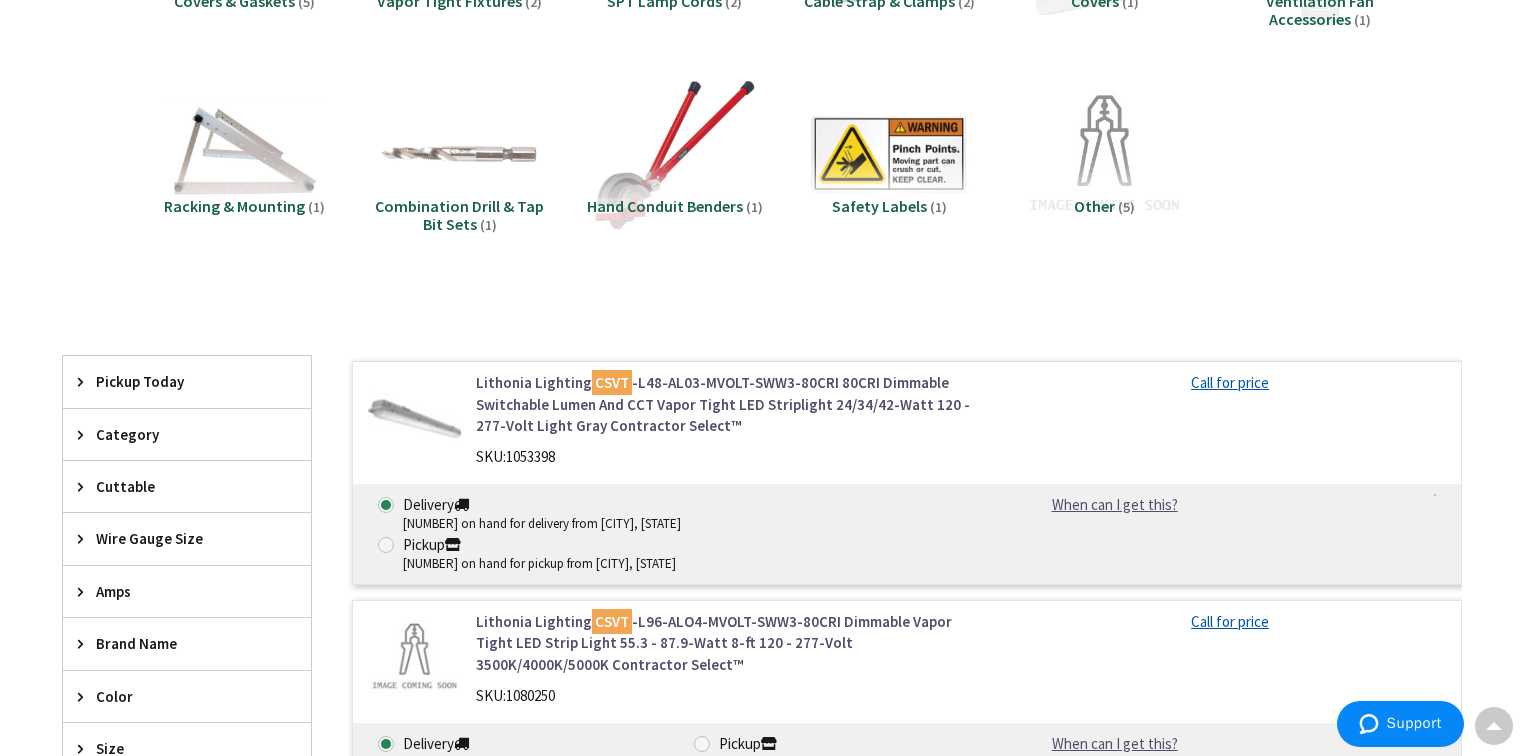 click on "Lithonia Lighting  CSVT -L48-AL03-MVOLT-SWW3-80CRI 80CRI Dimmable Switchable Lumen And CCT Vapor Tight LED Striplight 24/34/42-Watt 120 - 277-Volt Light Gray Contractor Select™" at bounding box center [730, 404] 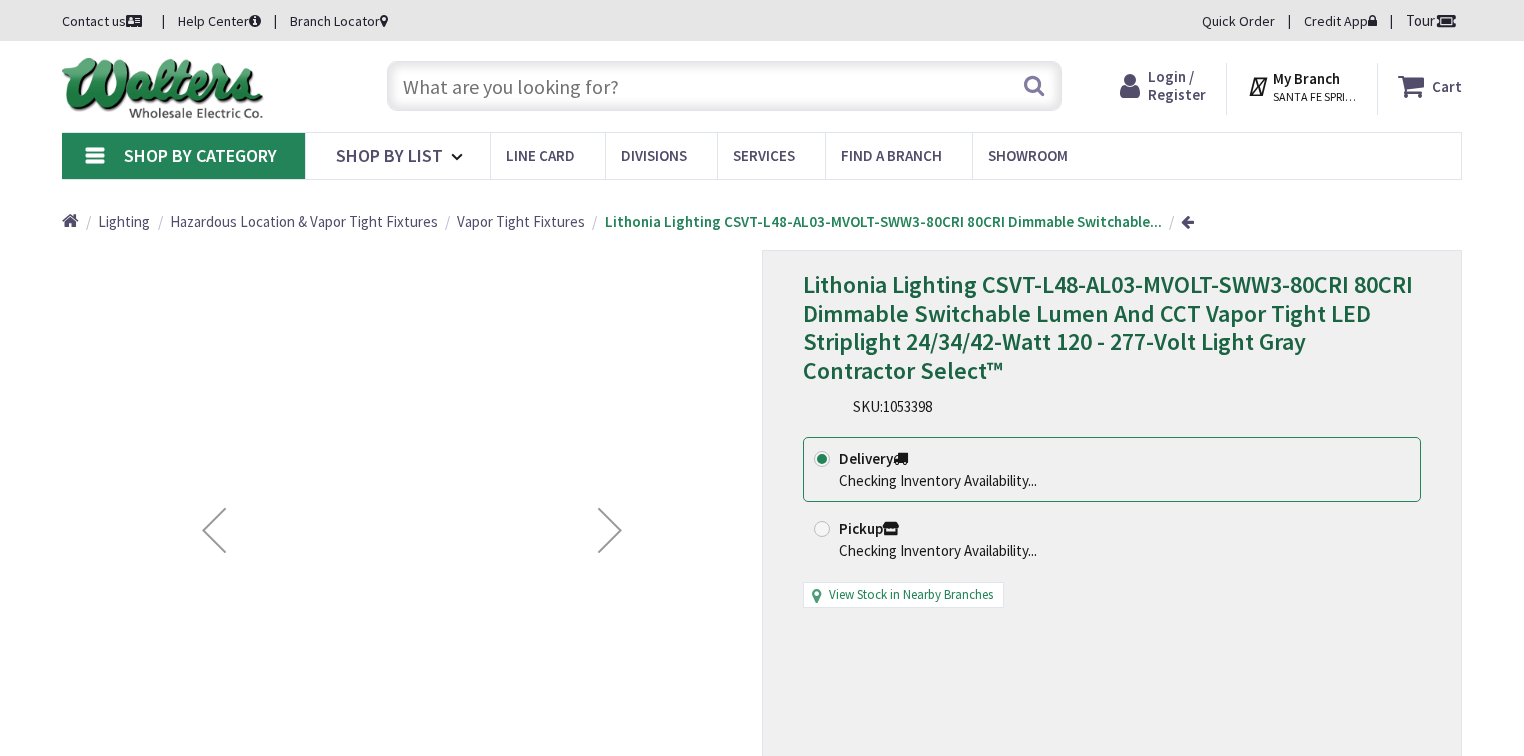scroll, scrollTop: 0, scrollLeft: 0, axis: both 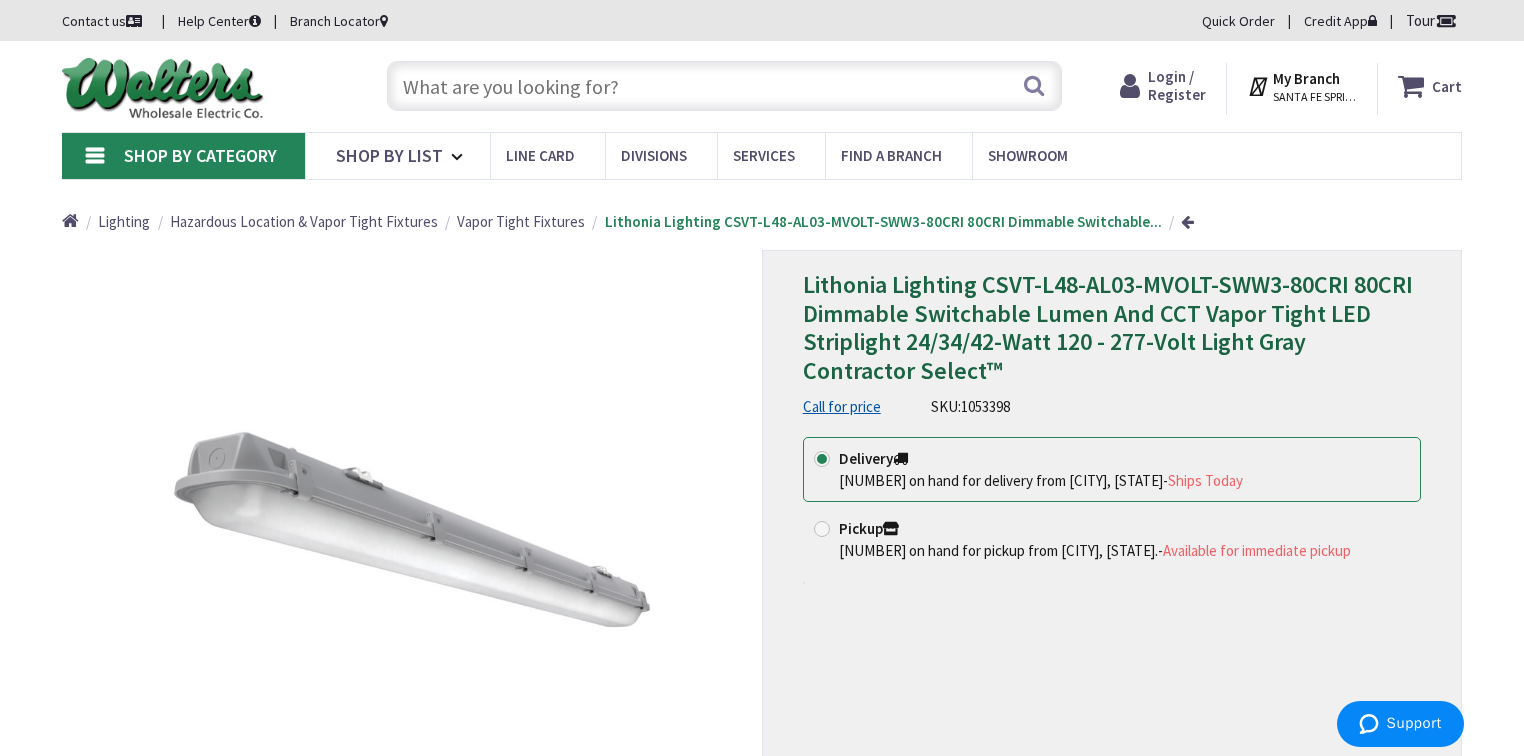click at bounding box center (724, 86) 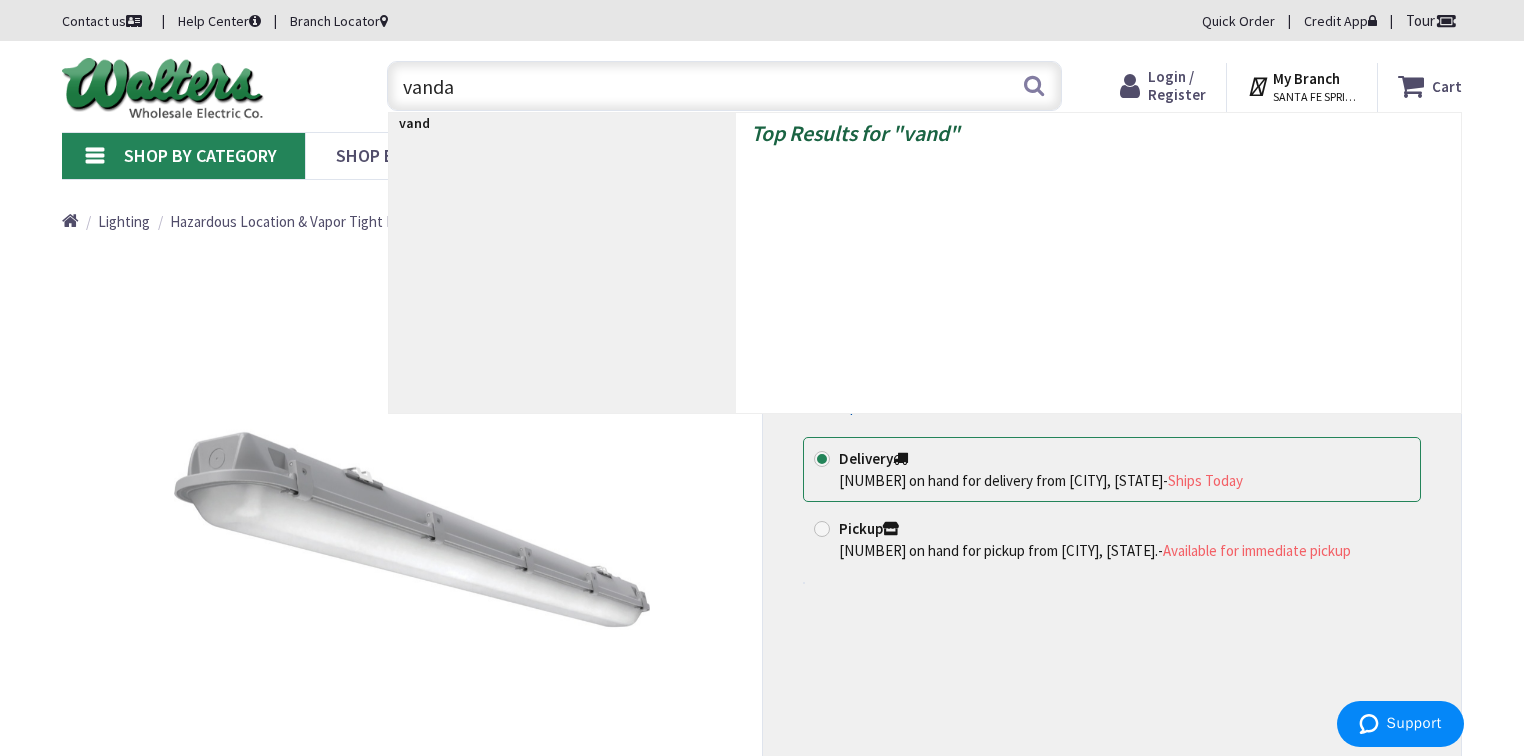 type on "vandal" 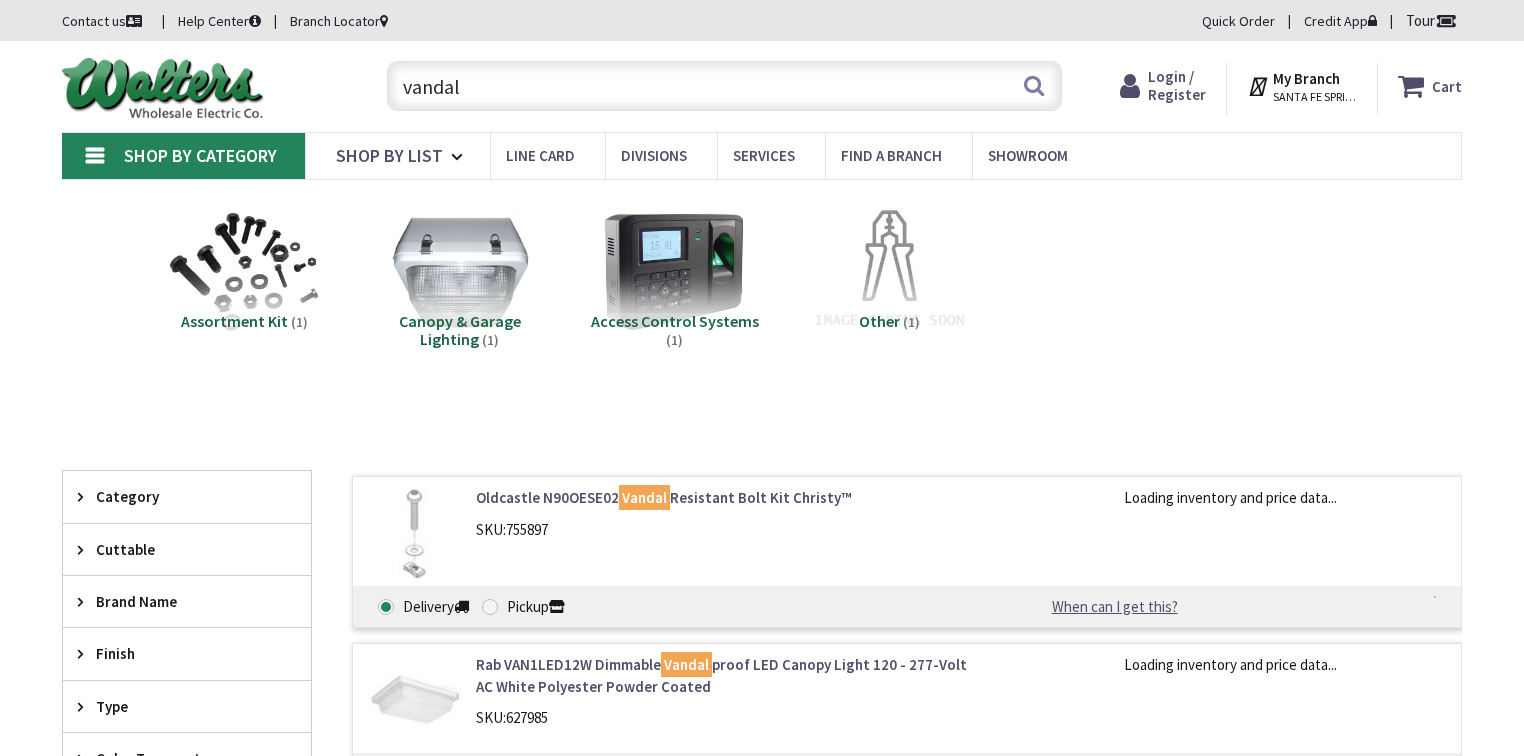 scroll, scrollTop: 0, scrollLeft: 0, axis: both 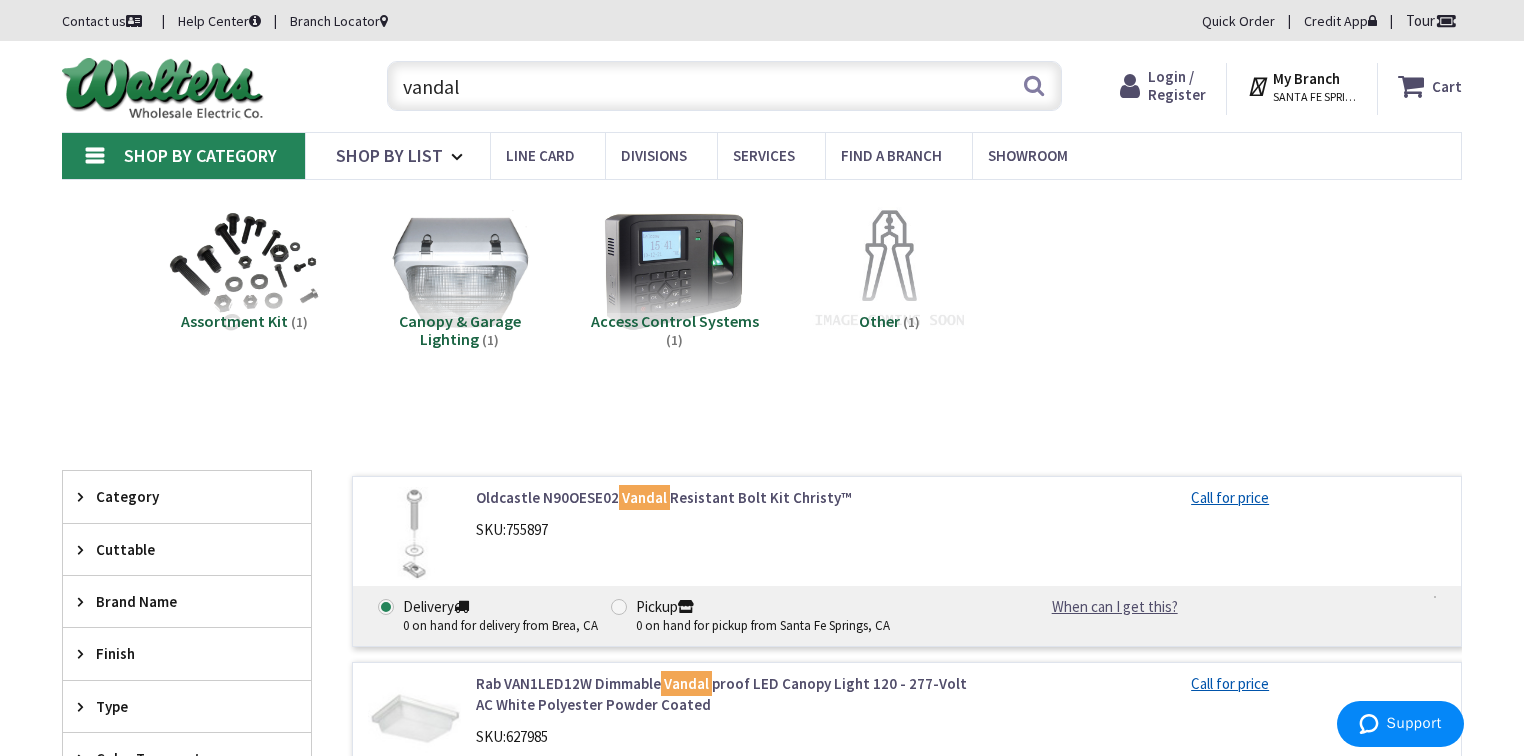 drag, startPoint x: 509, startPoint y: 91, endPoint x: 359, endPoint y: 82, distance: 150.26976 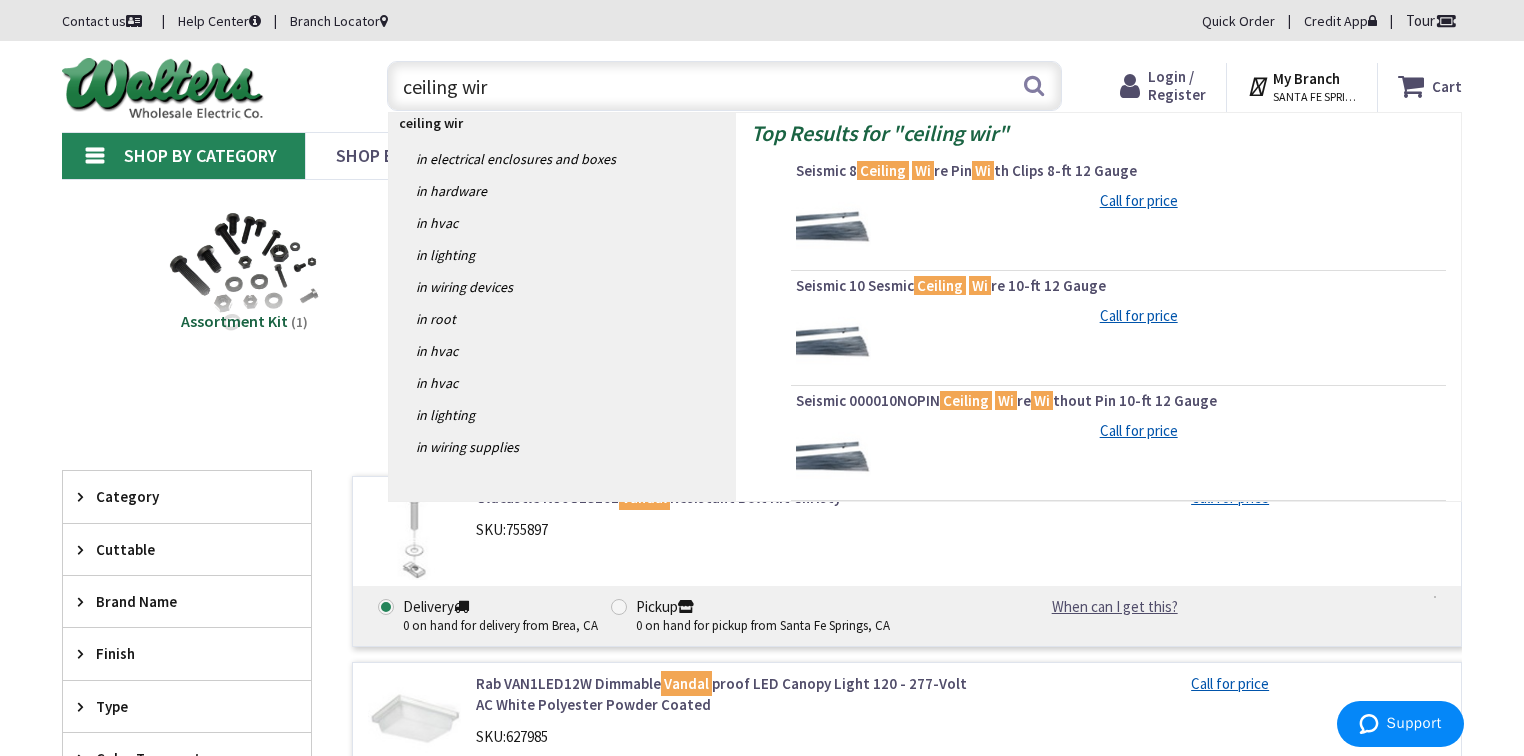 type on "ceiling wire" 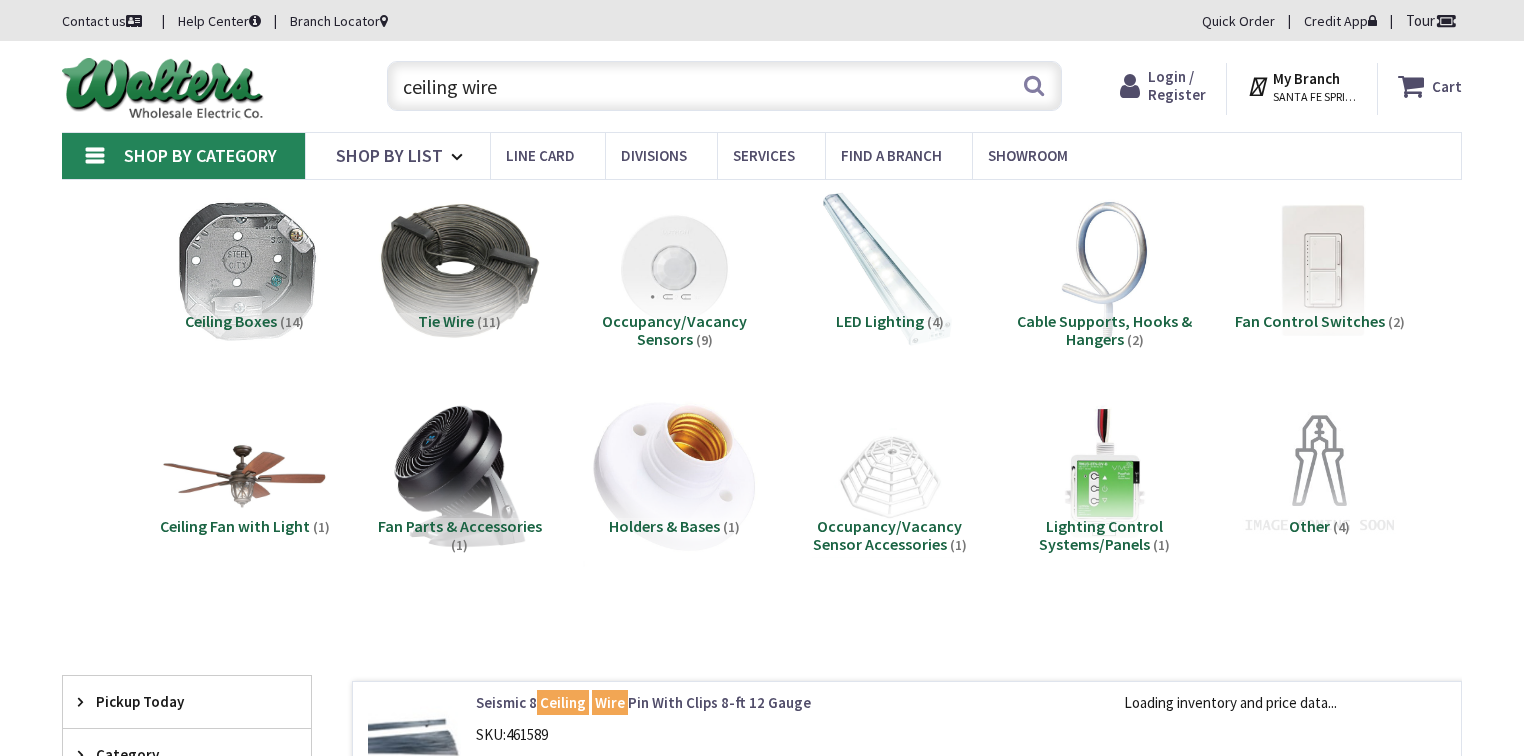 scroll, scrollTop: 0, scrollLeft: 0, axis: both 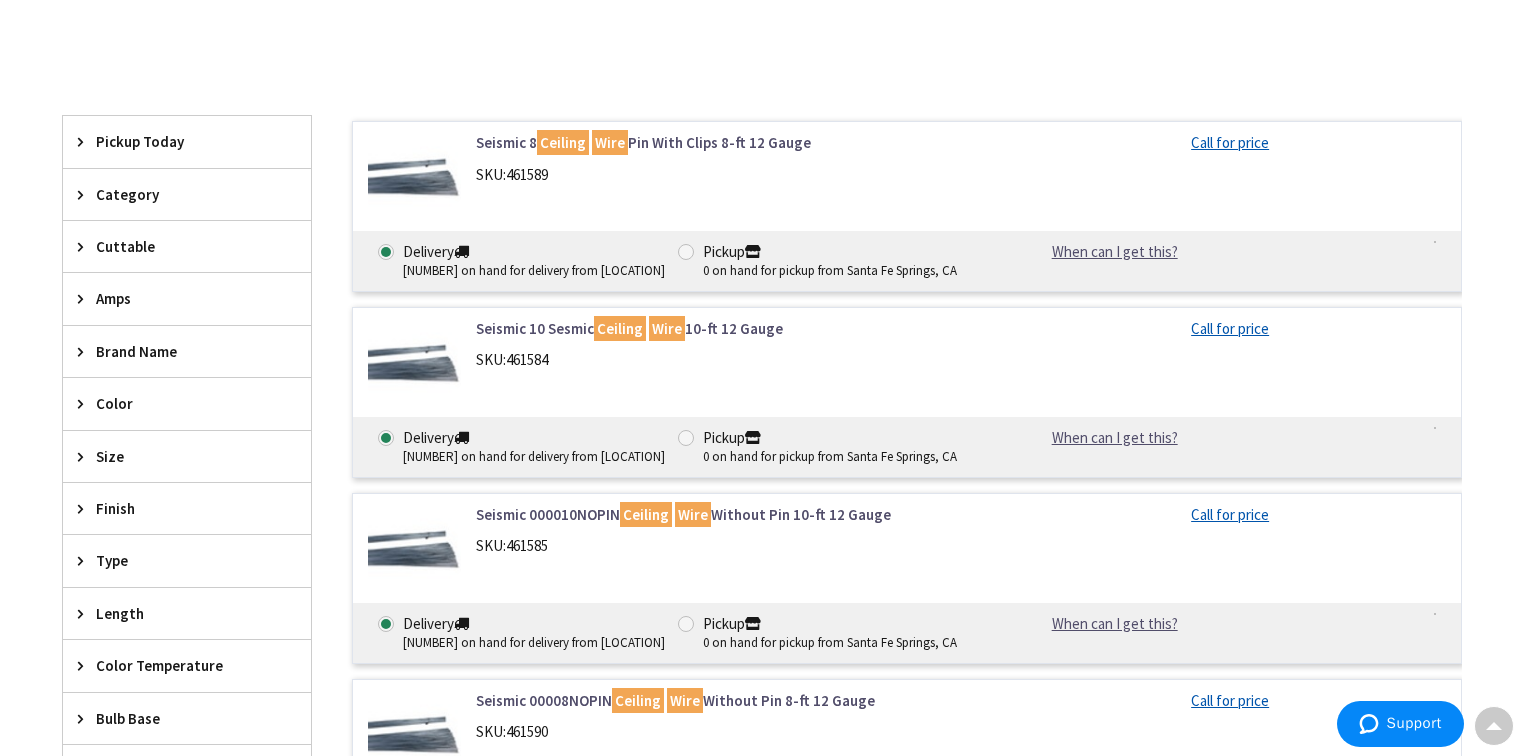 click on "Seismic 000010NOPIN  Ceiling   Wire  Without Pin 10-ft 12 Gauge" at bounding box center (730, 514) 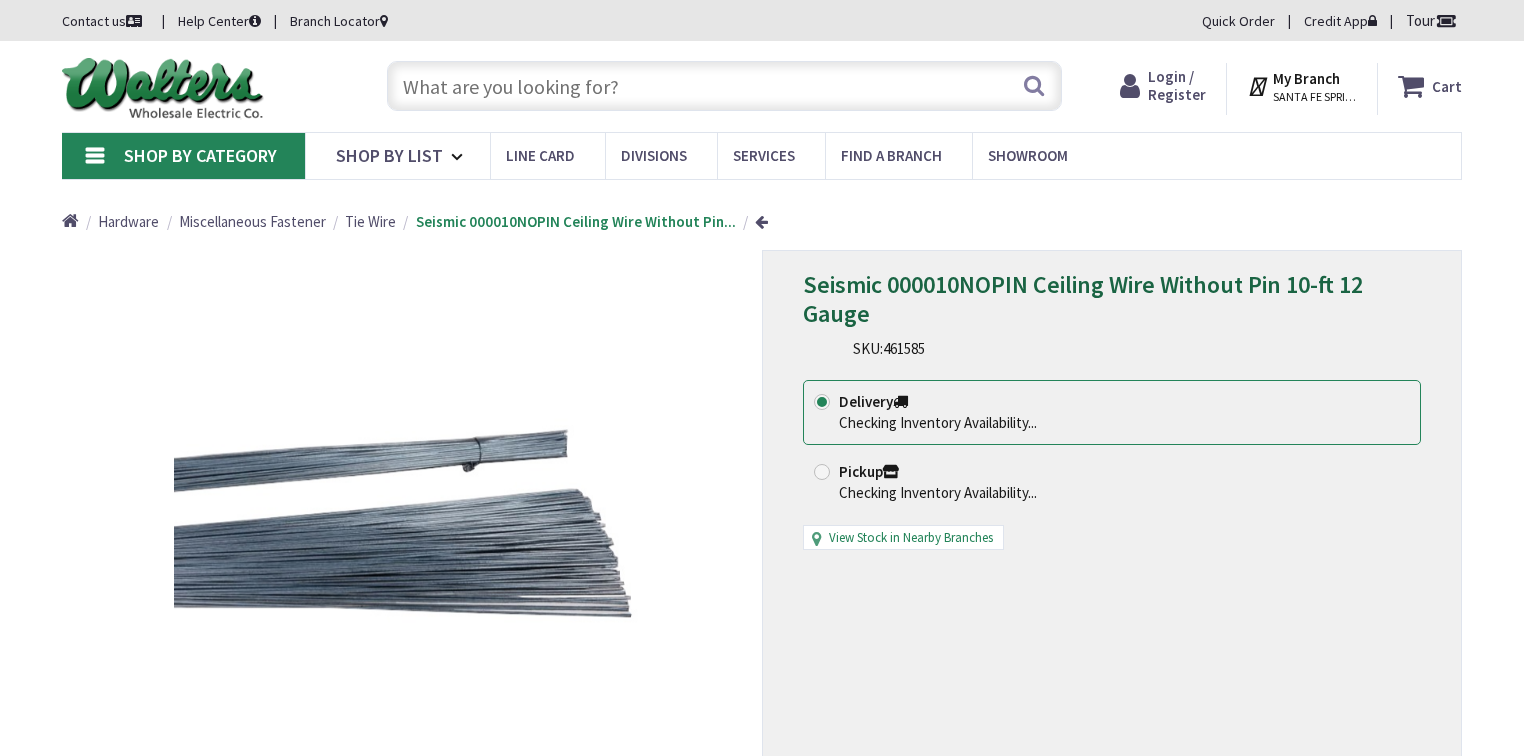 scroll, scrollTop: 0, scrollLeft: 0, axis: both 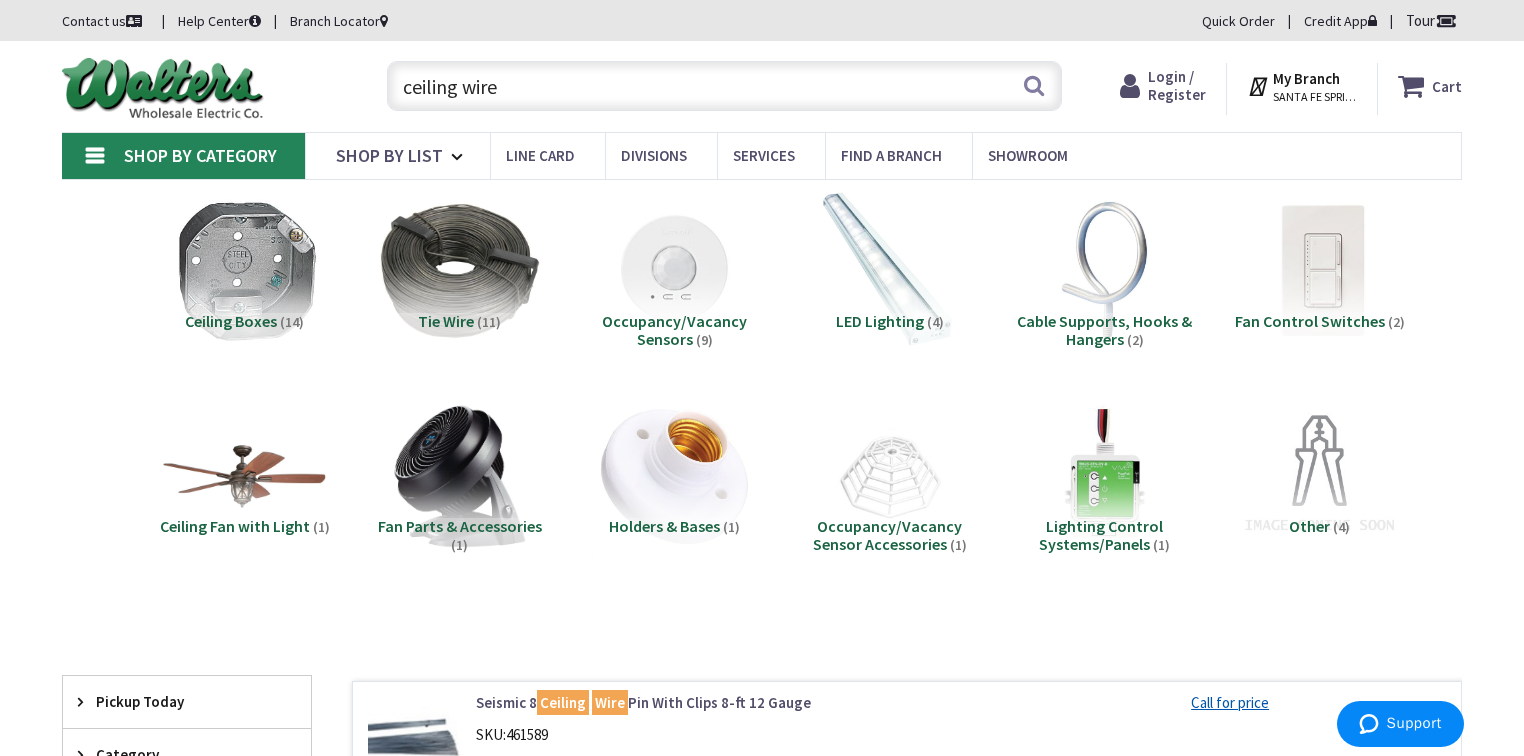 drag, startPoint x: 533, startPoint y: 93, endPoint x: 369, endPoint y: 96, distance: 164.02744 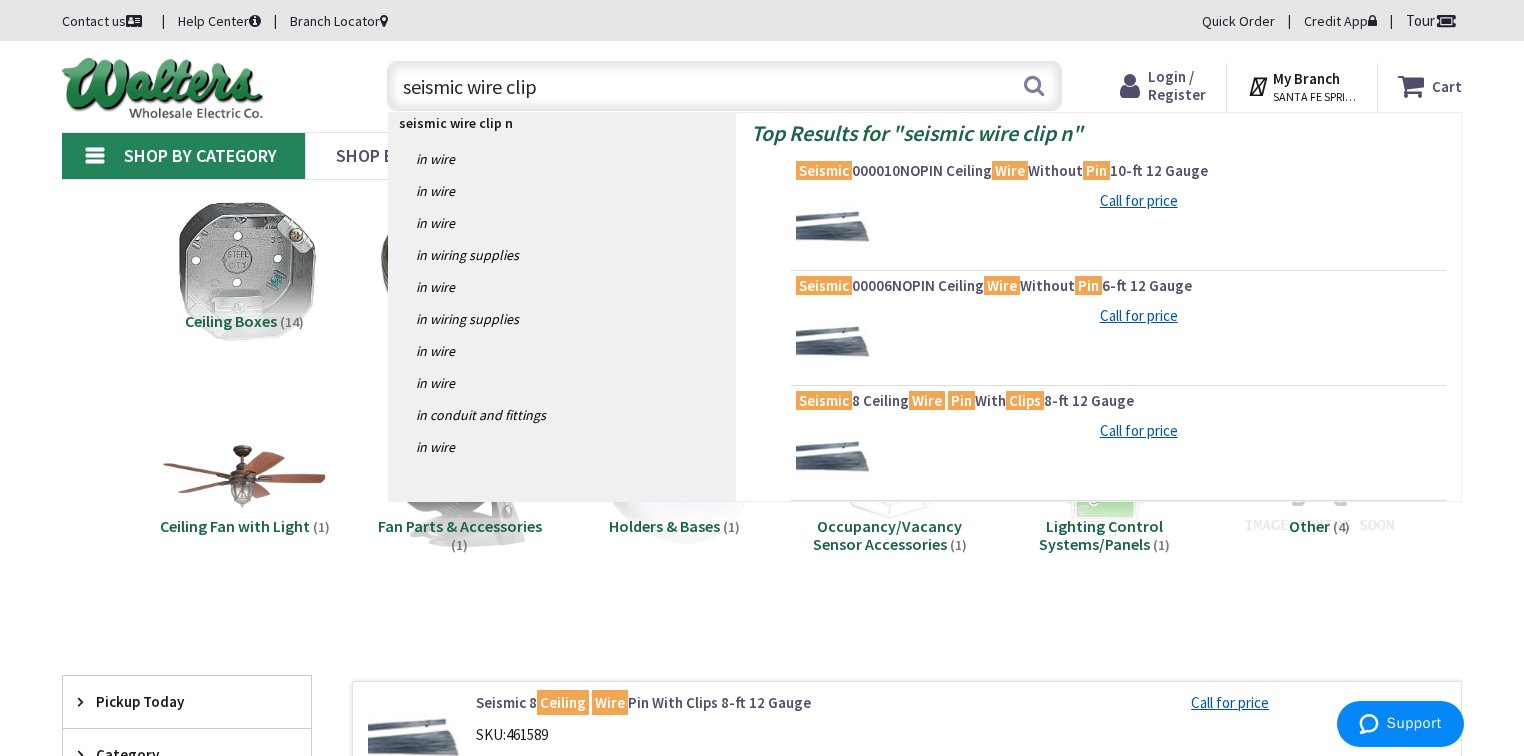 type on "seismic wire clip" 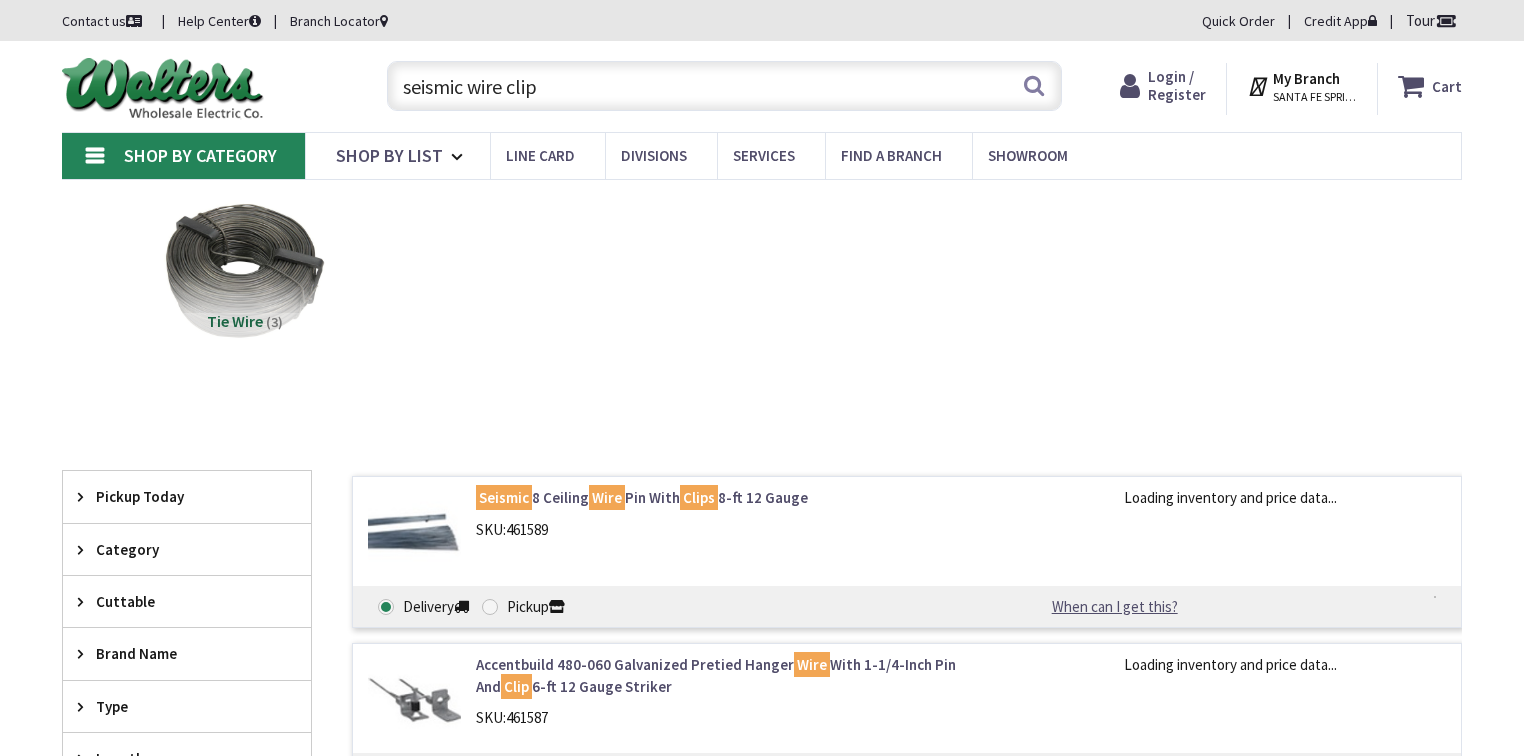 scroll, scrollTop: 0, scrollLeft: 0, axis: both 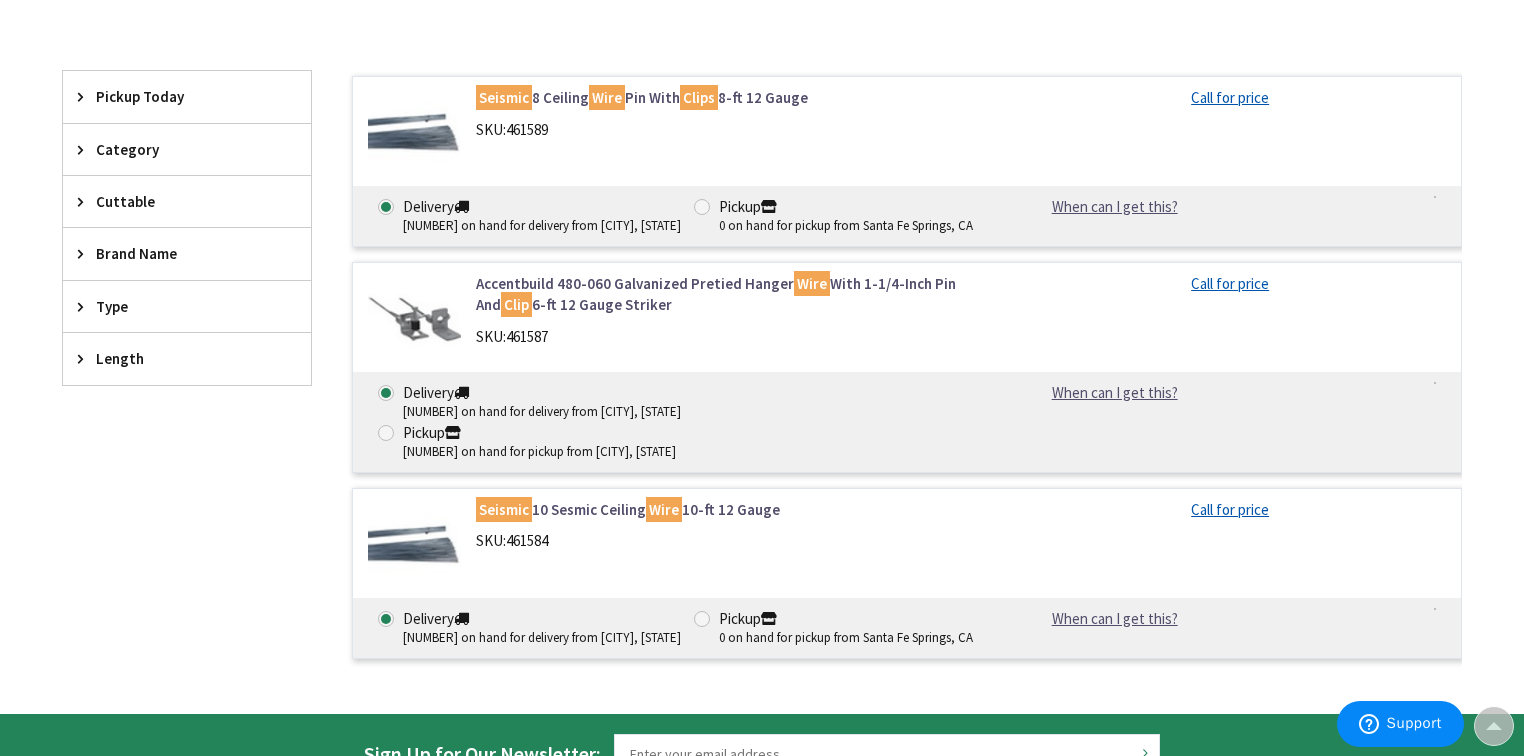 click on "Accentbuild 480-060 Galvanized Pretied Hanger  Wire  With 1-1/4-Inch Pin And  Clip  6-ft 12 Gauge Striker" at bounding box center [730, 294] 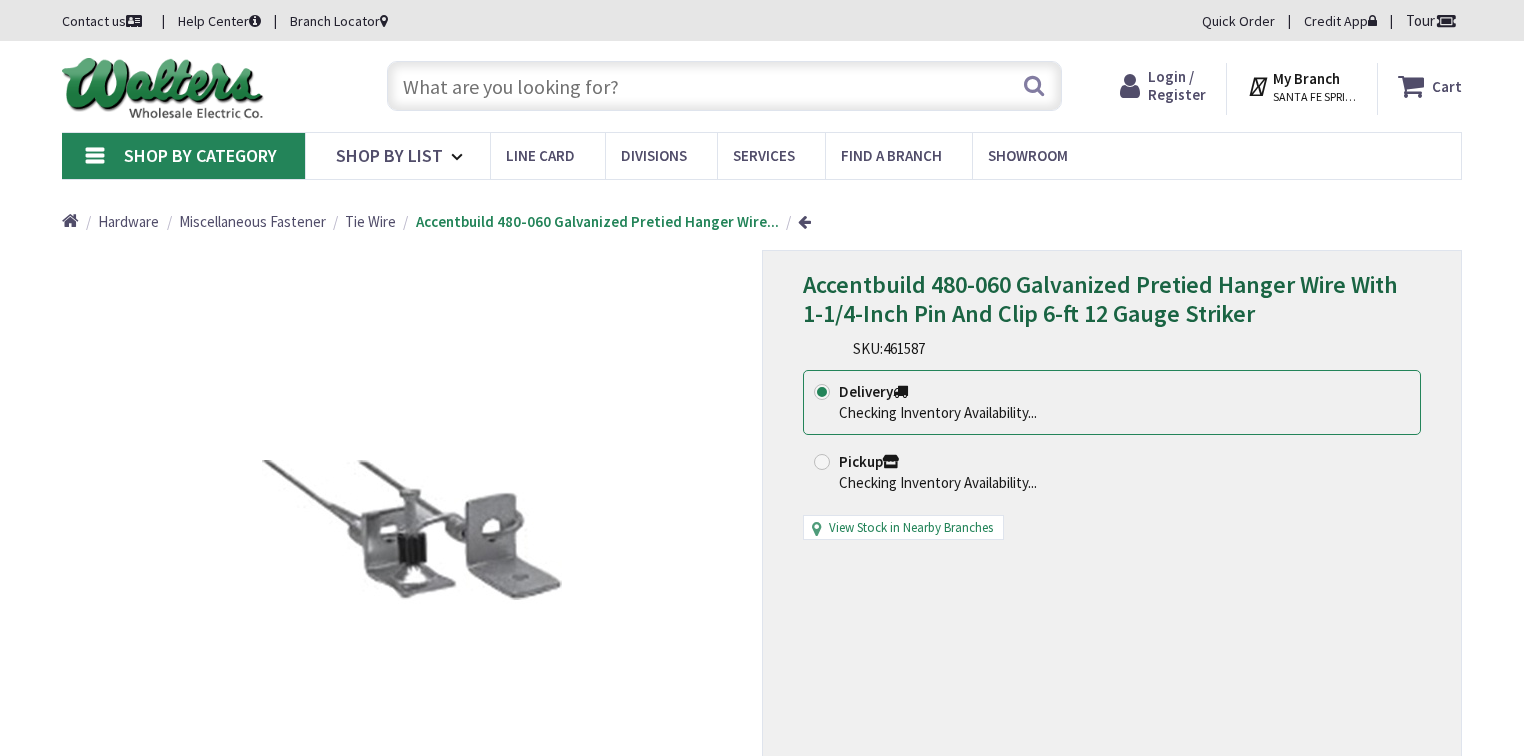 scroll, scrollTop: 0, scrollLeft: 0, axis: both 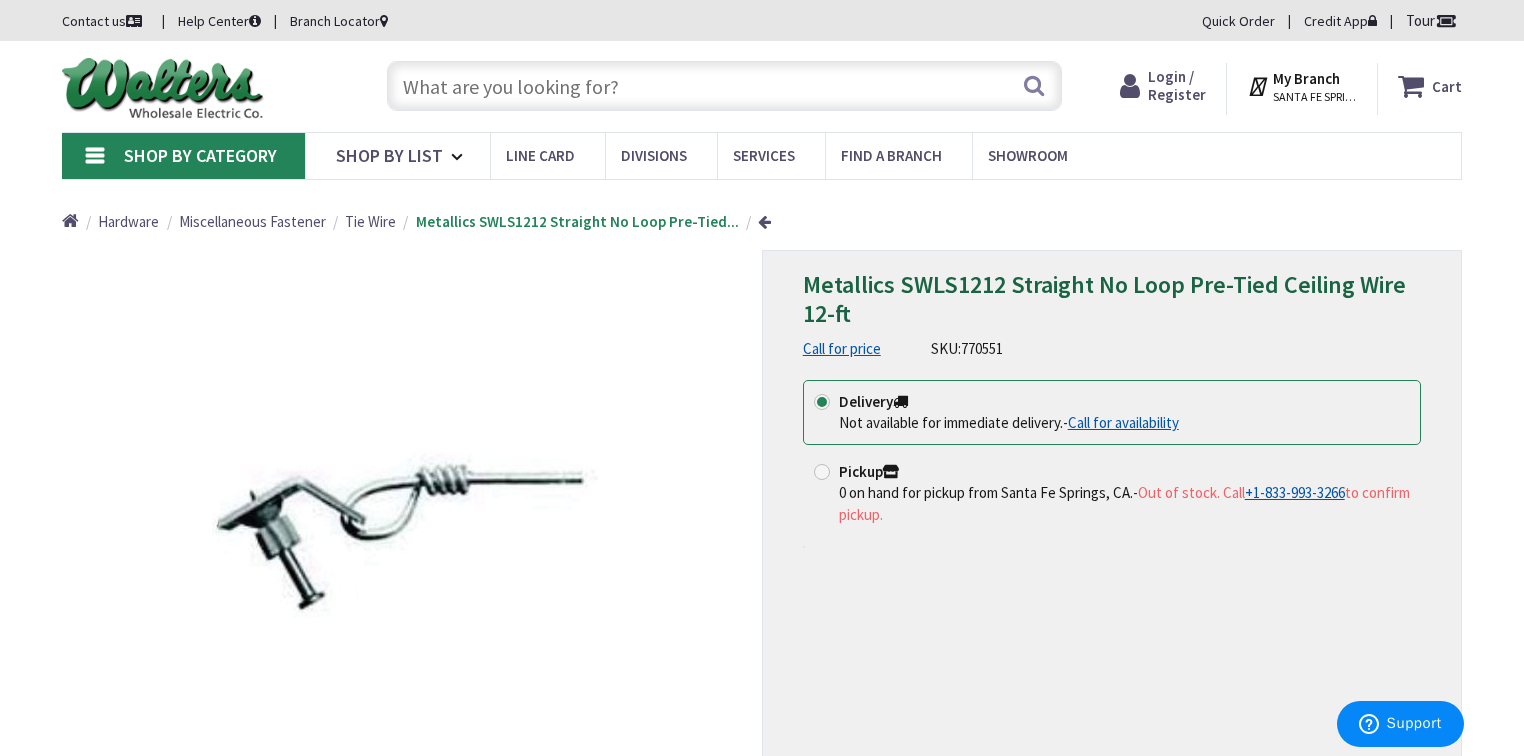 click at bounding box center (724, 86) 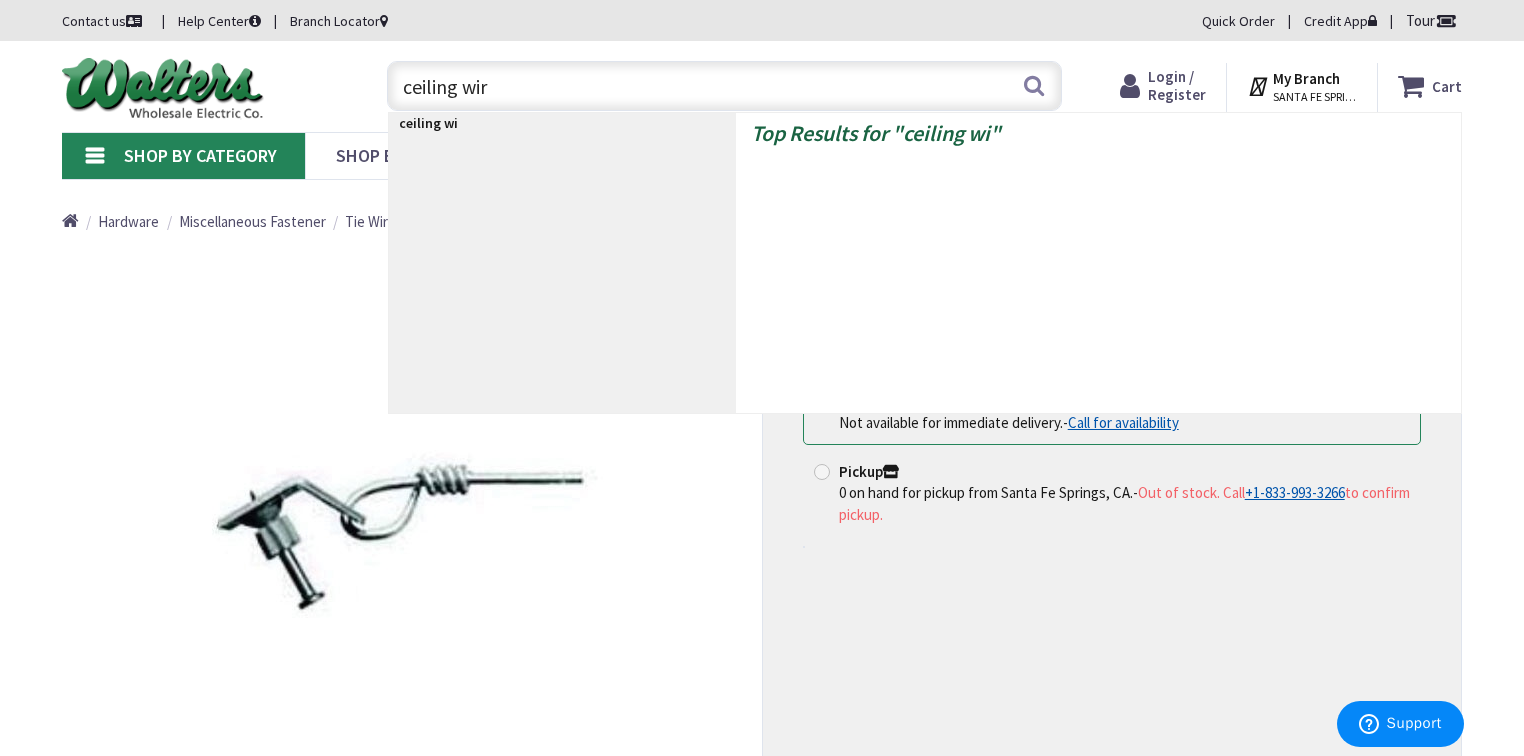 type on "ceiling wire" 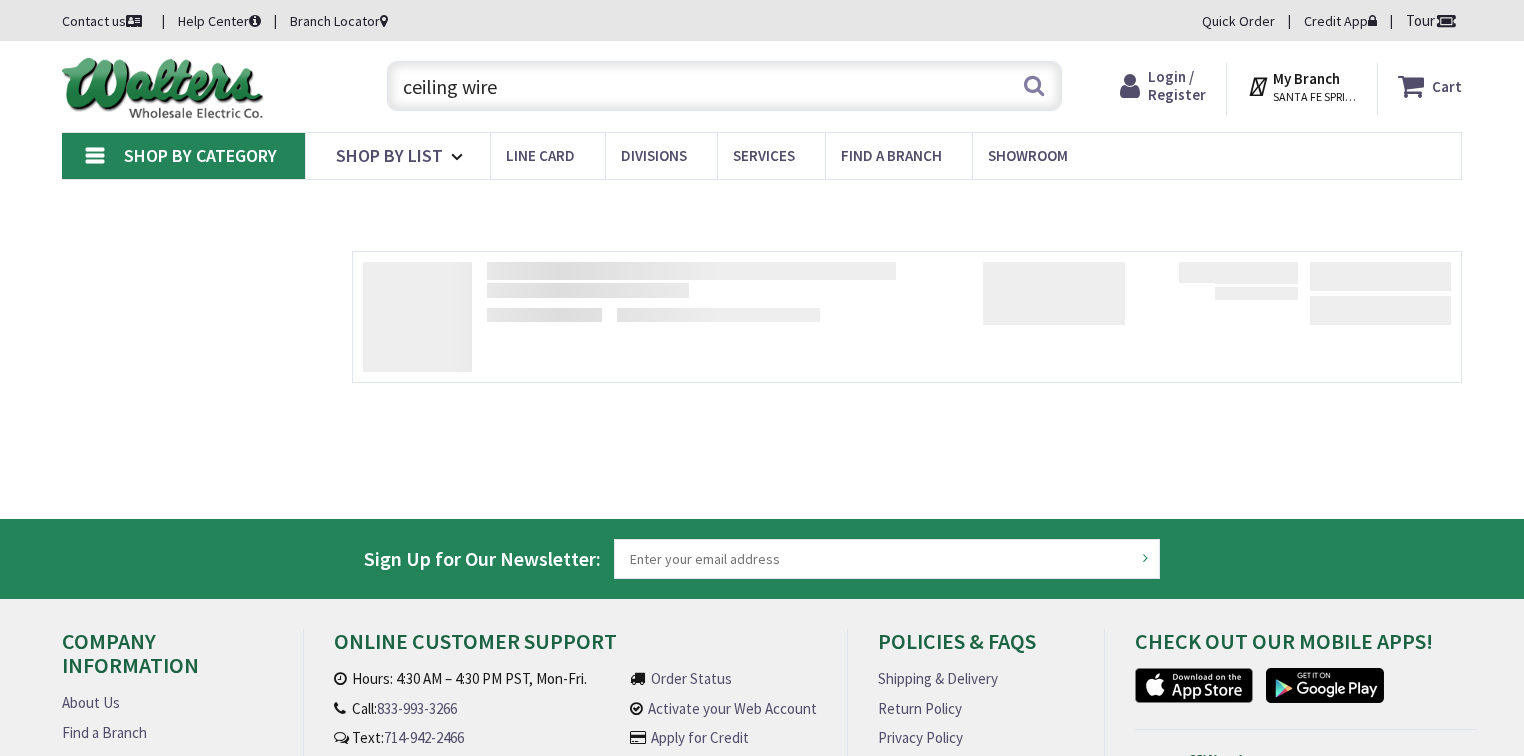 scroll, scrollTop: 0, scrollLeft: 0, axis: both 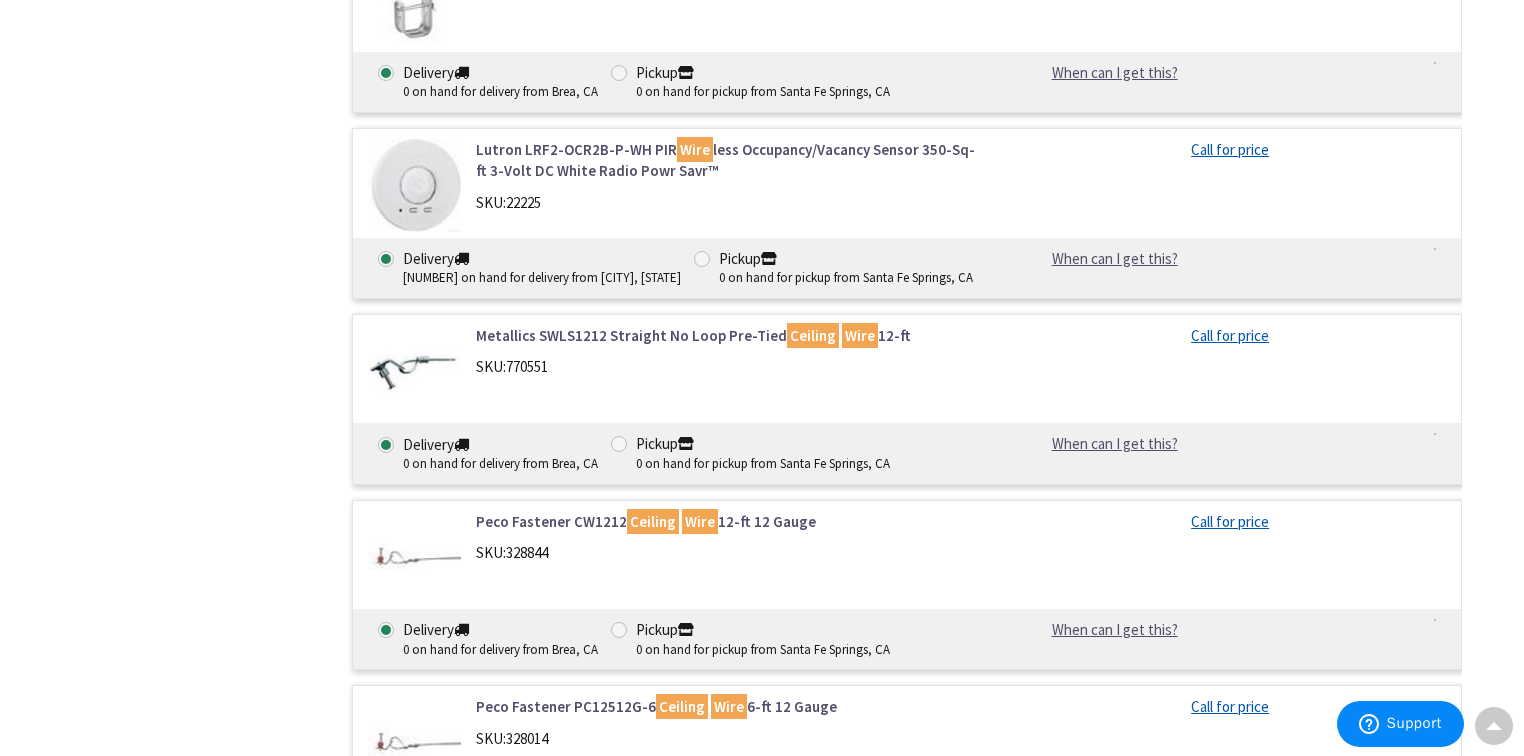 click on "Metallics SWLS1212 Straight No Loop Pre-Tied  Ceiling   Wire  12-ft" at bounding box center (730, 335) 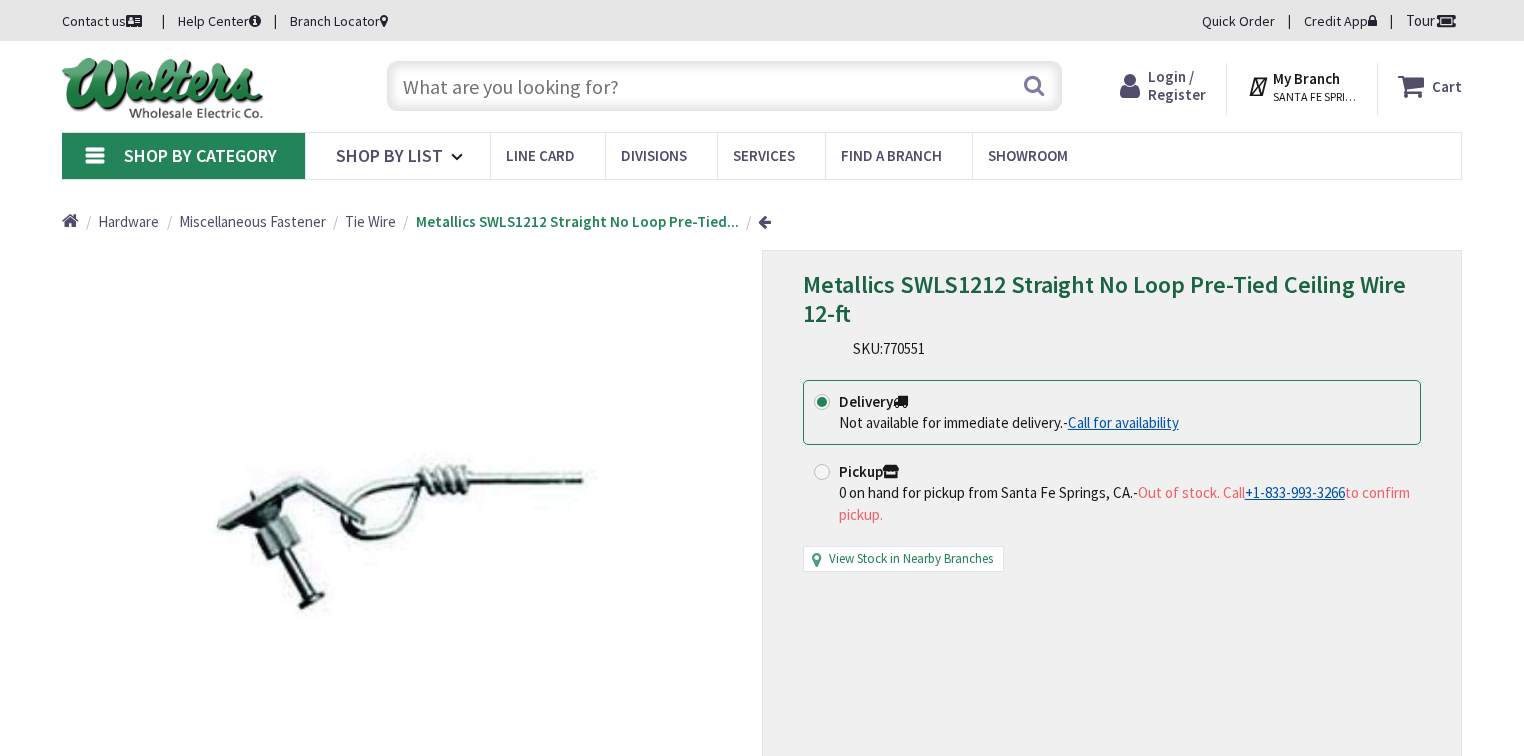 scroll, scrollTop: 0, scrollLeft: 0, axis: both 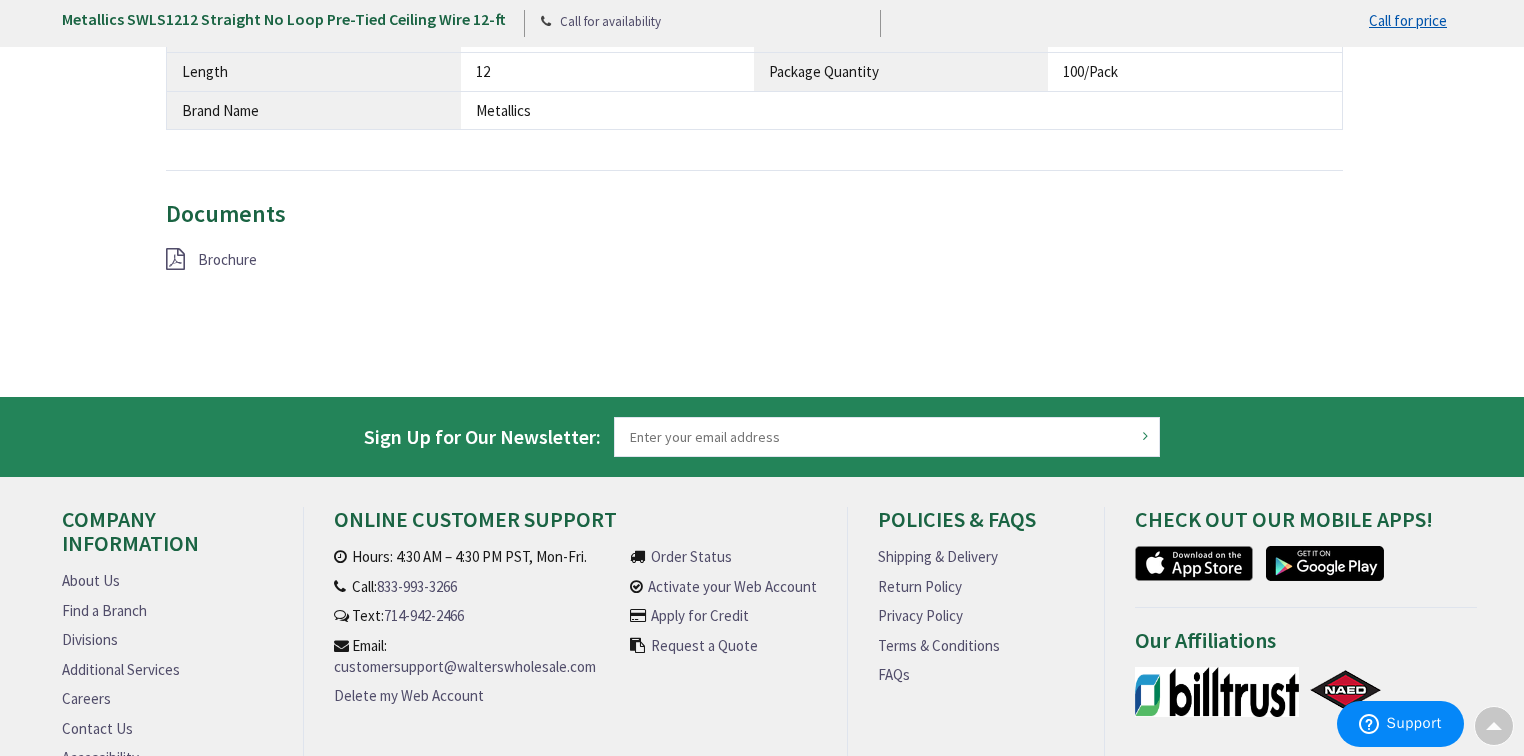 click on "Brochure" at bounding box center (227, 259) 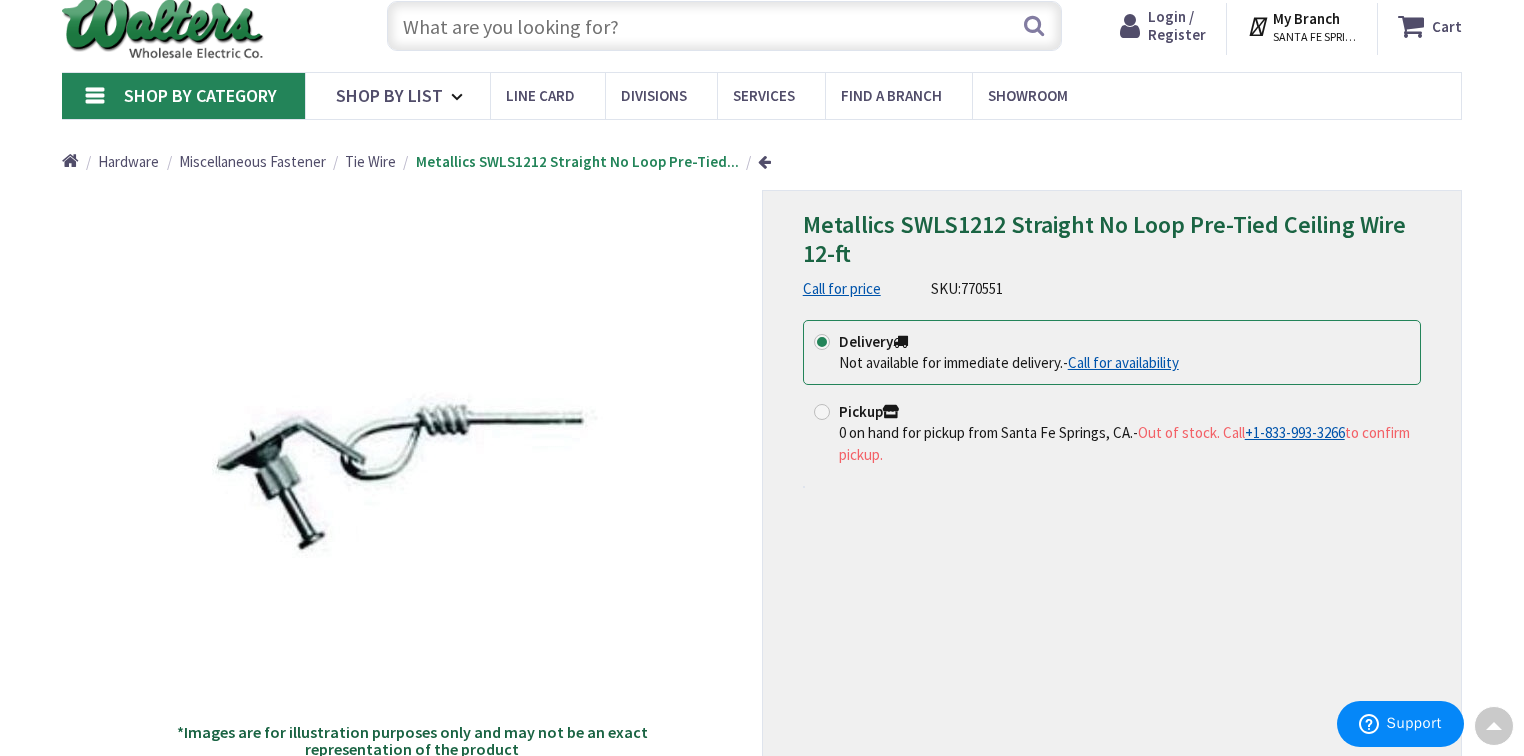 scroll, scrollTop: 0, scrollLeft: 0, axis: both 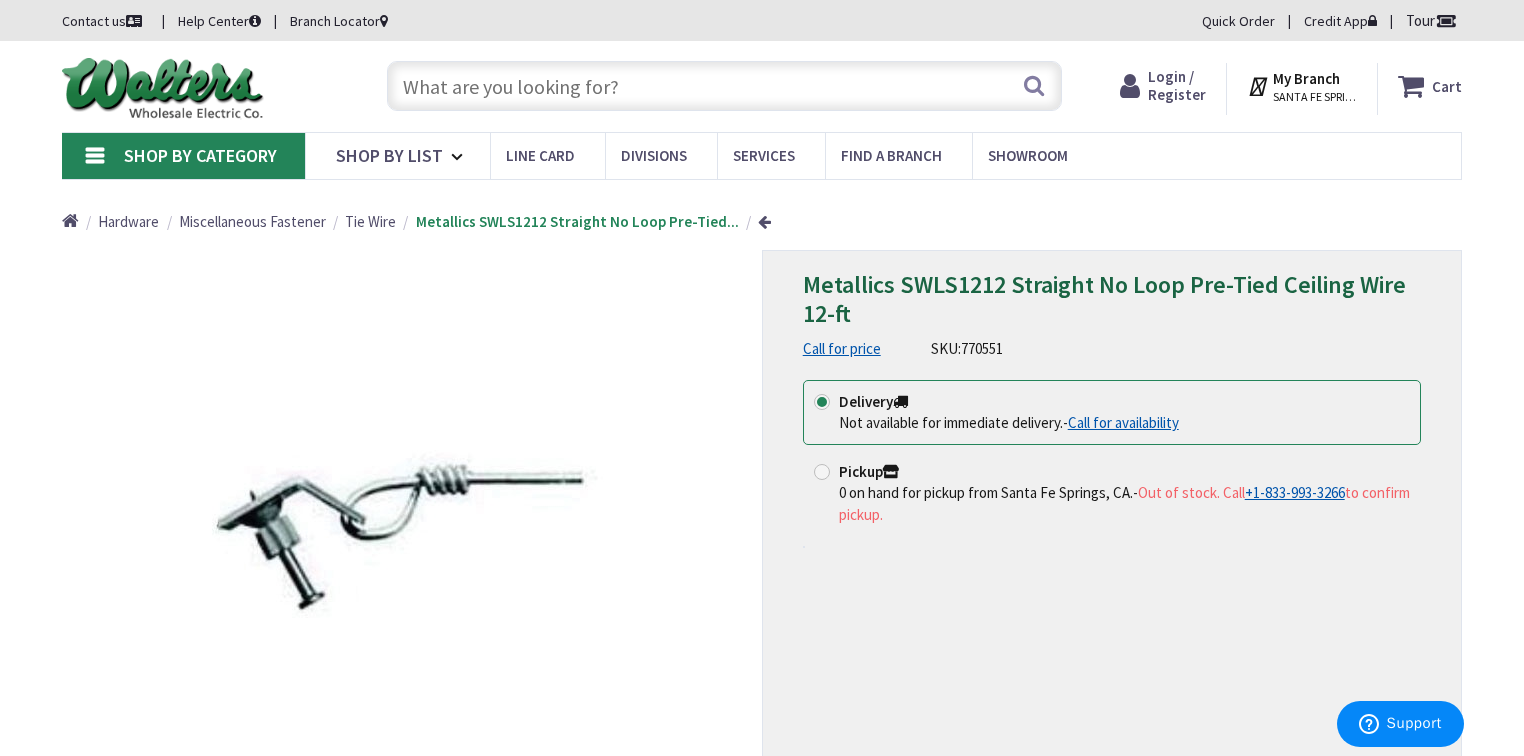click at bounding box center [724, 86] 